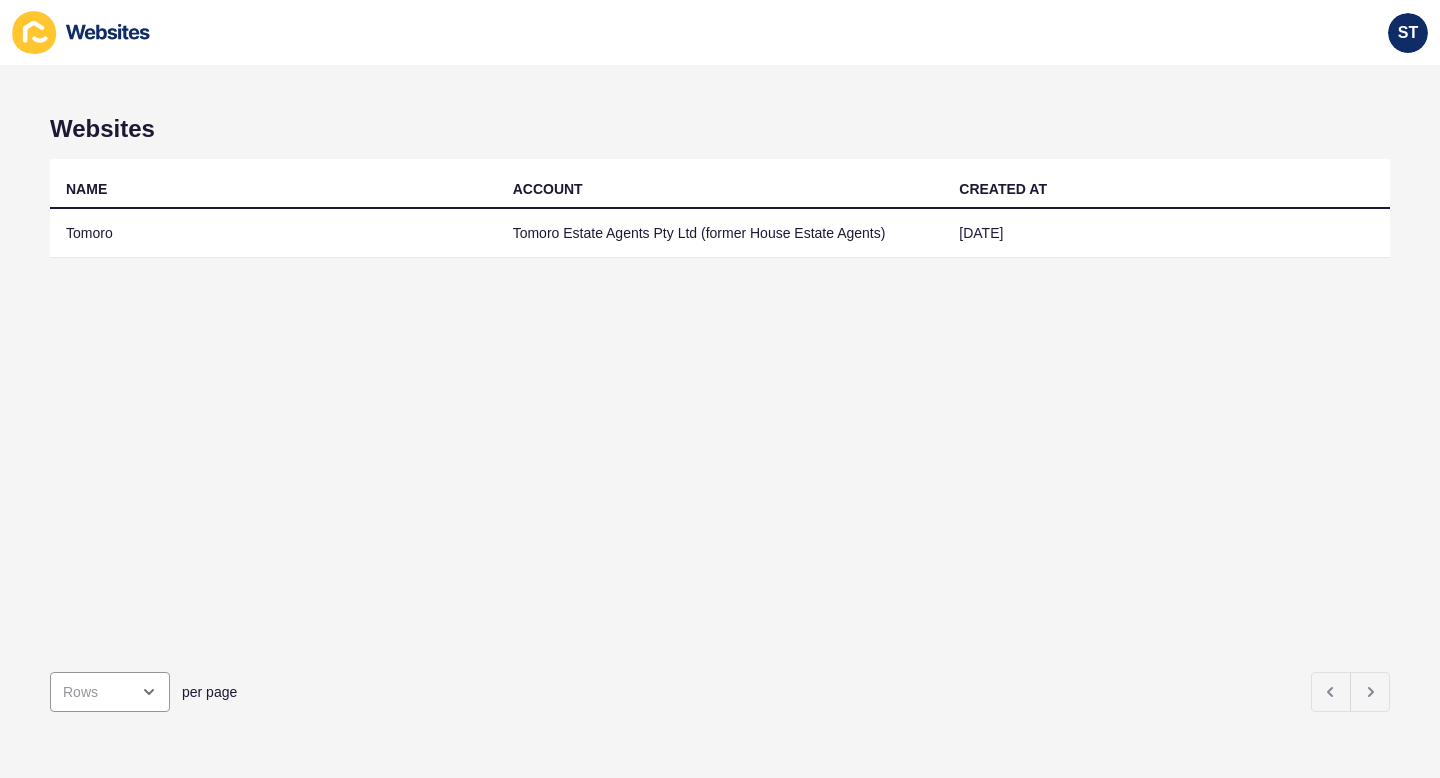 scroll, scrollTop: 0, scrollLeft: 0, axis: both 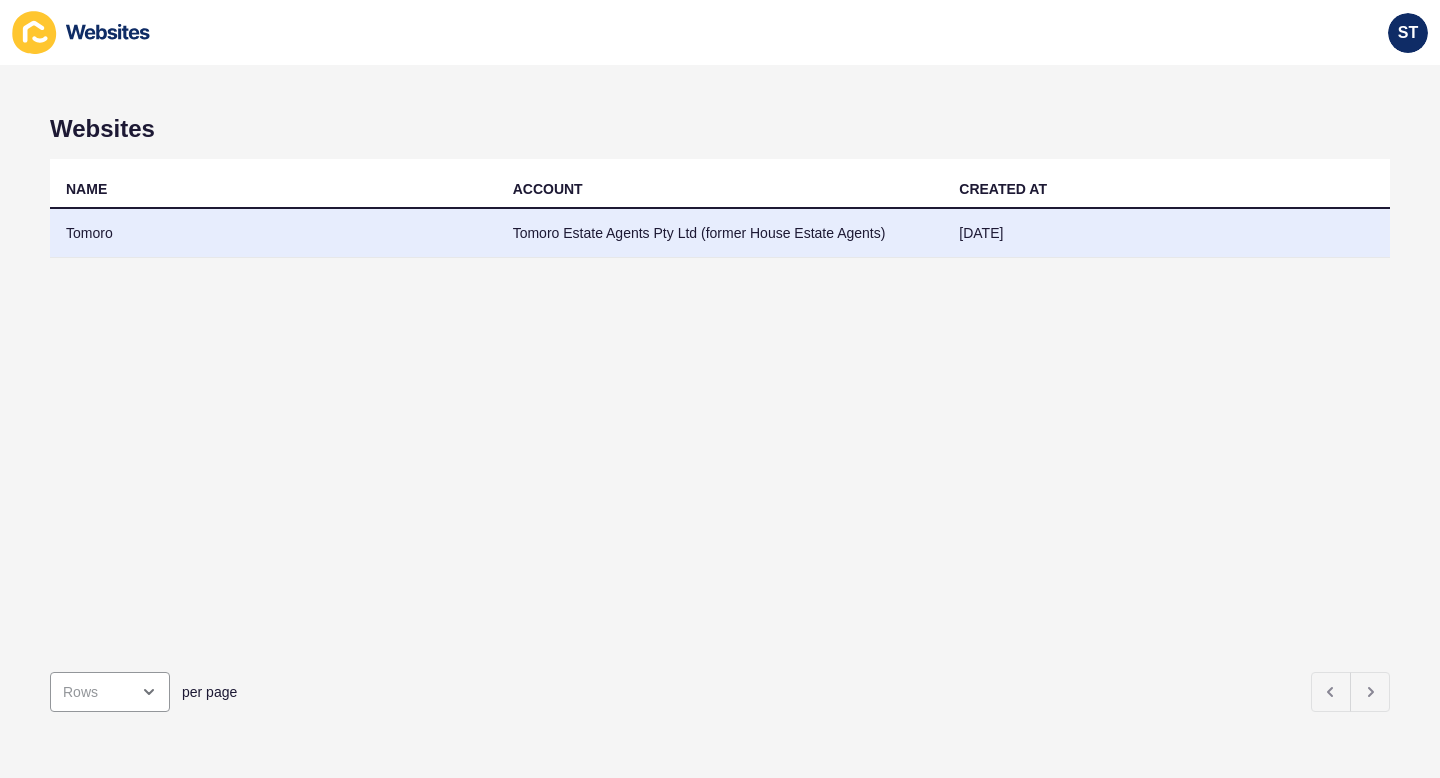 click on "Tomoro Estate Agents Pty Ltd (former House Estate Agents)" at bounding box center [720, 233] 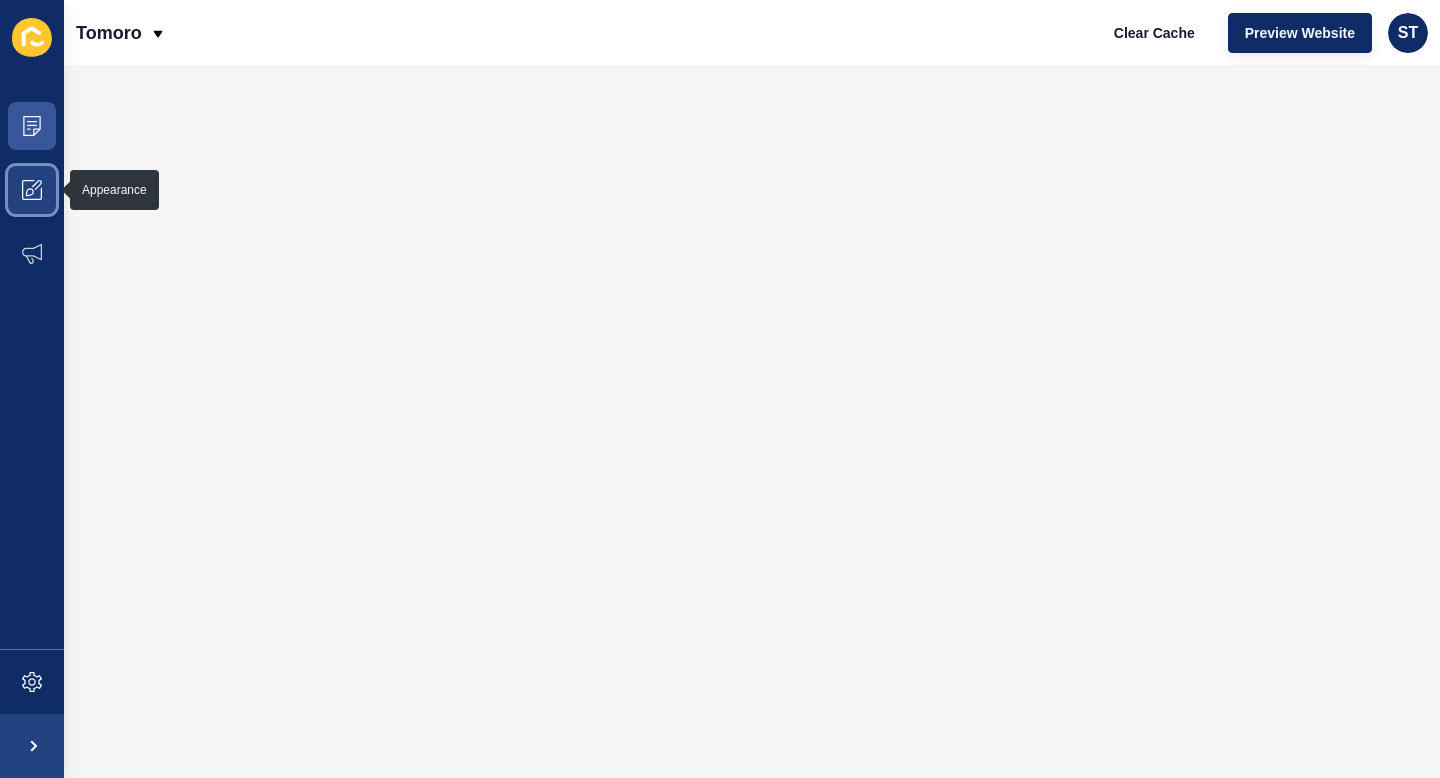 click 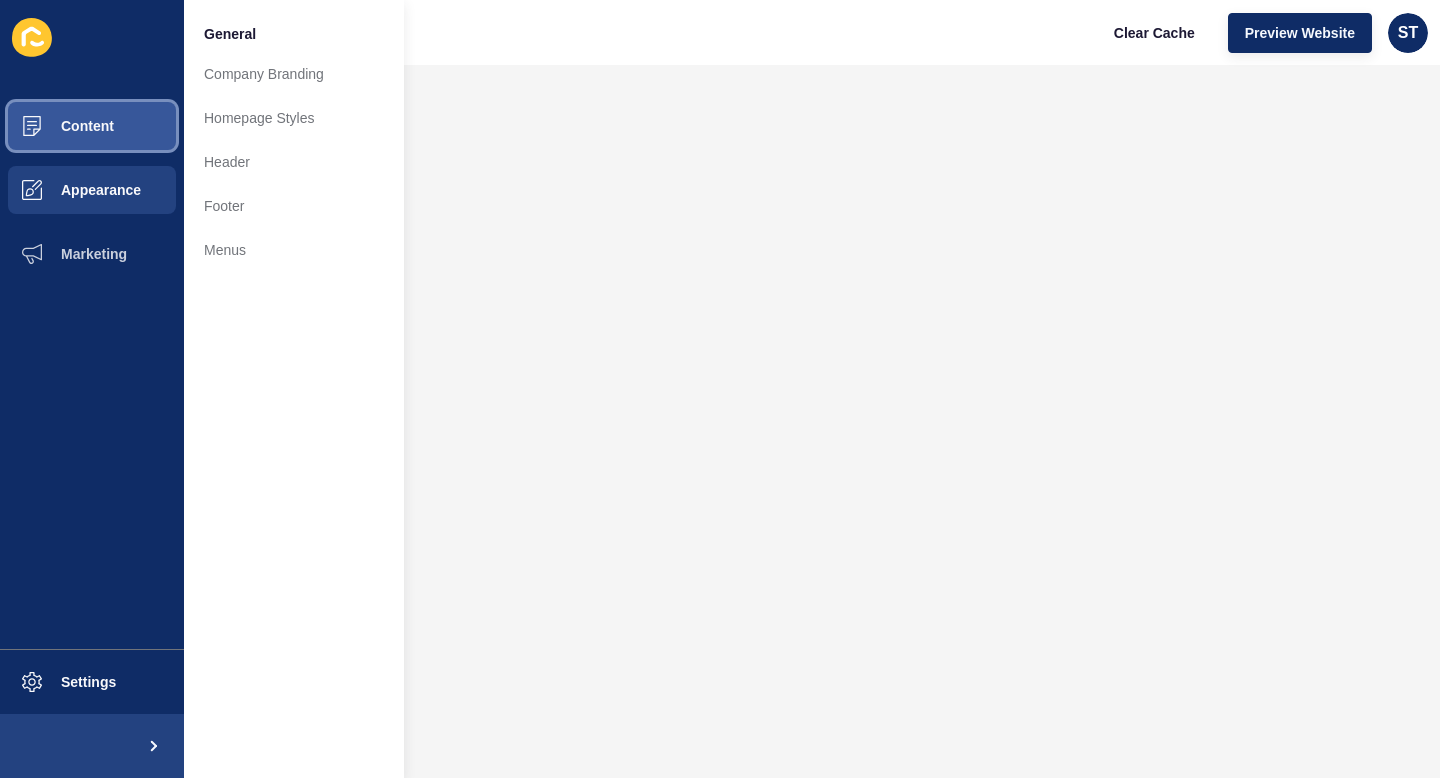 click on "Content" at bounding box center [92, 126] 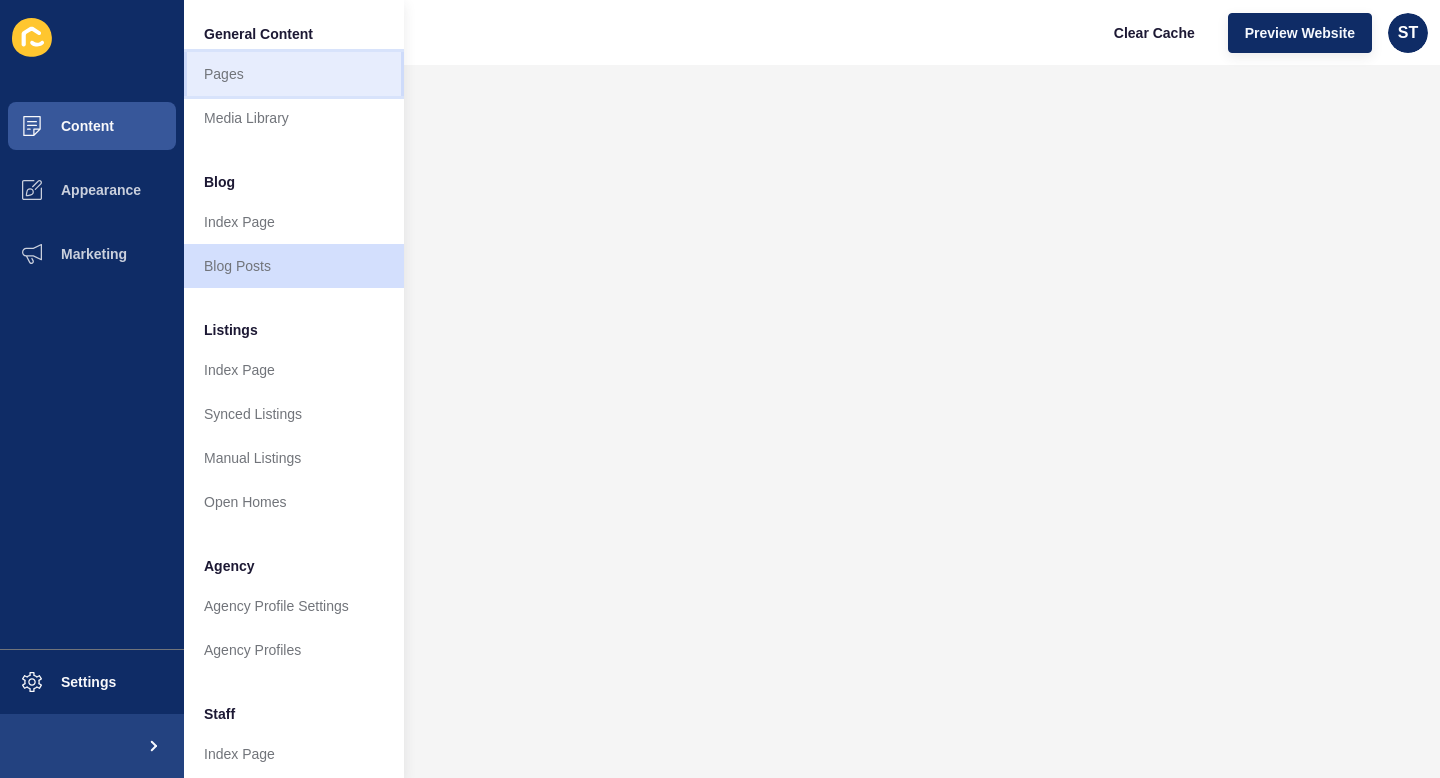 click on "Pages" at bounding box center (294, 74) 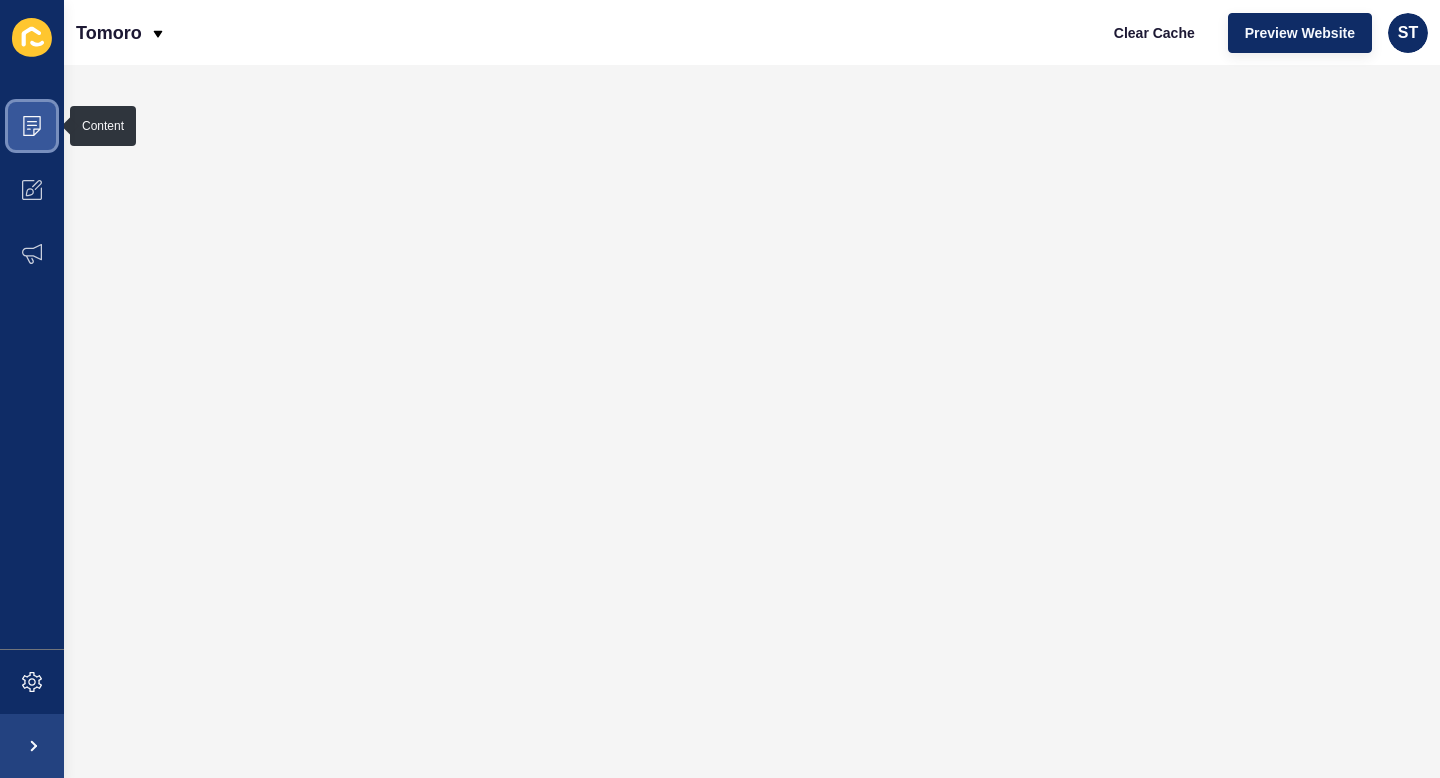 click at bounding box center (32, 126) 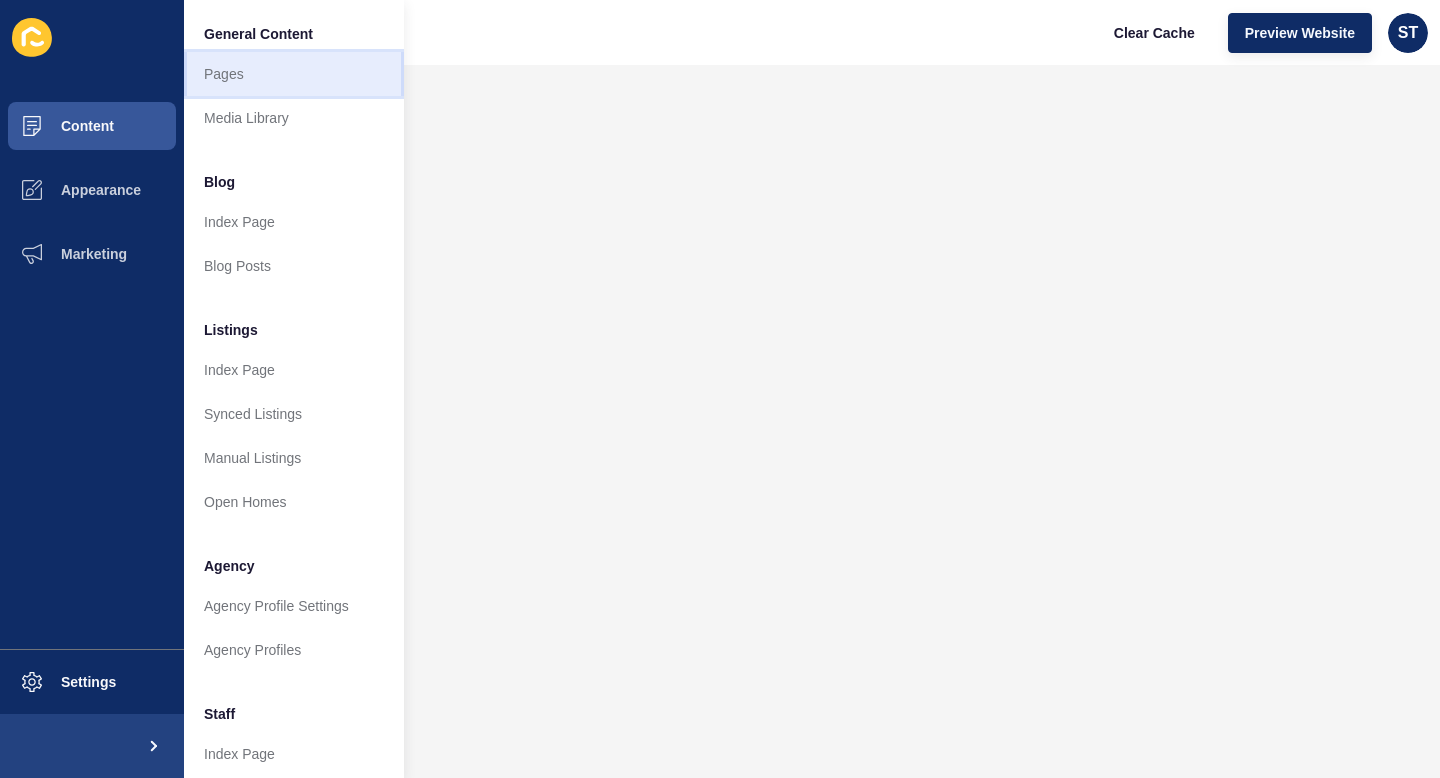 click on "Pages" at bounding box center (294, 74) 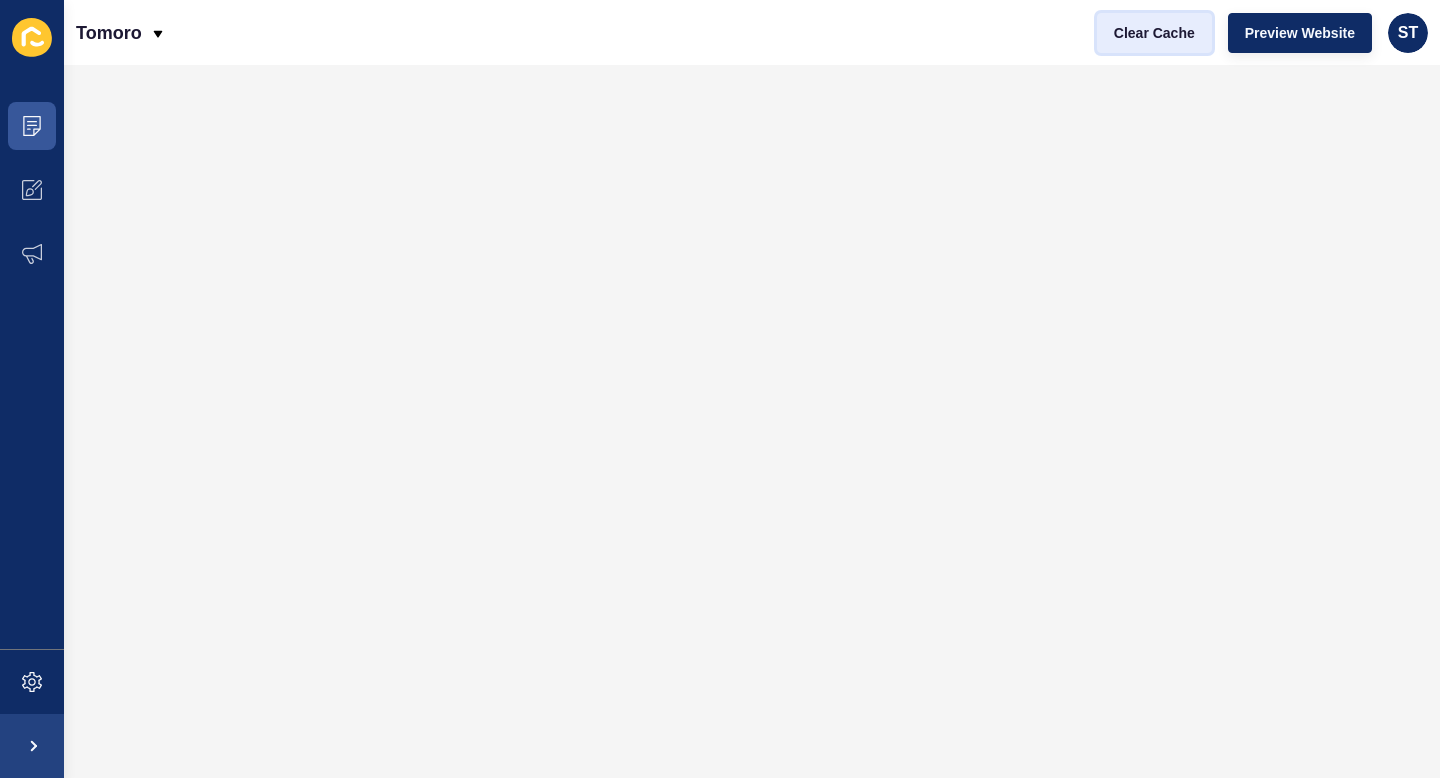 click on "Clear Cache" at bounding box center (1154, 33) 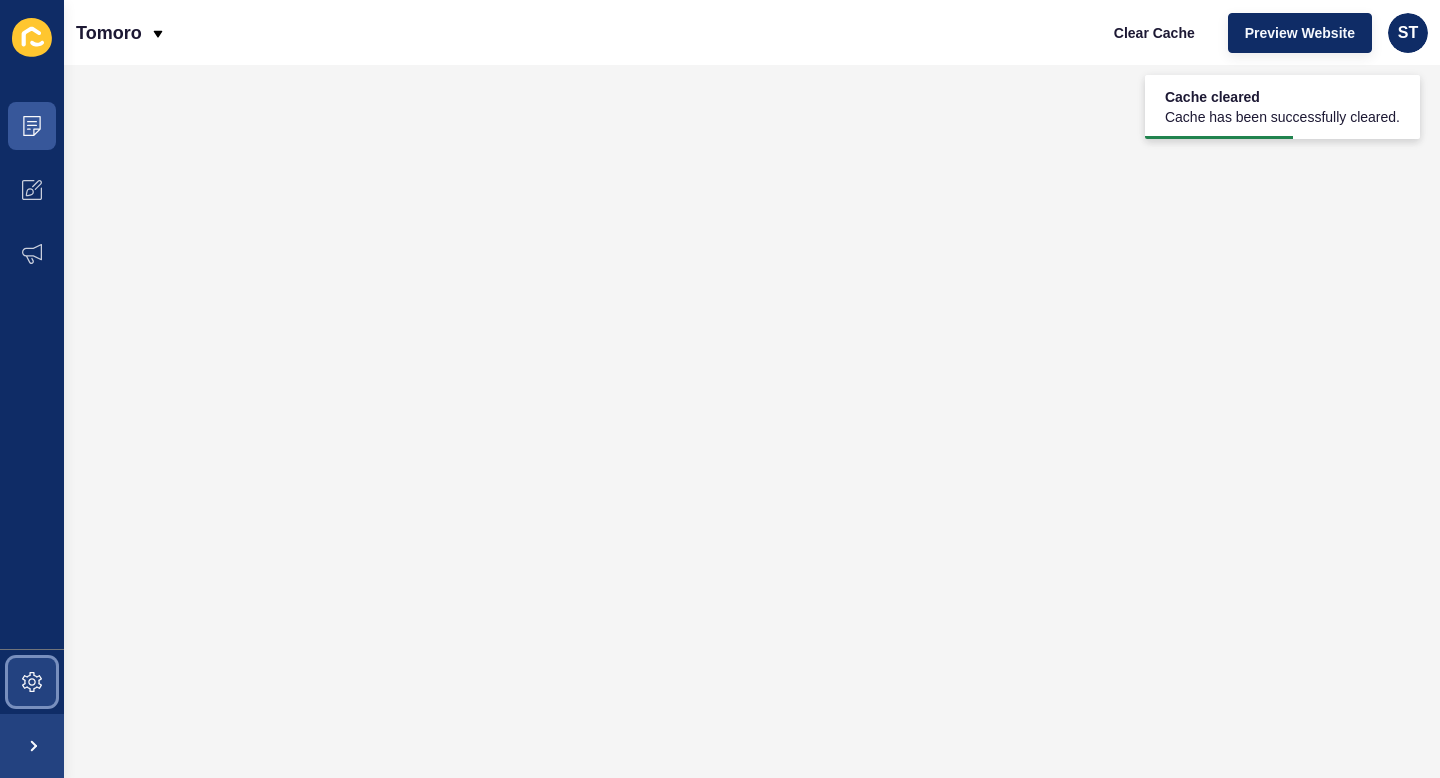 click at bounding box center [32, 682] 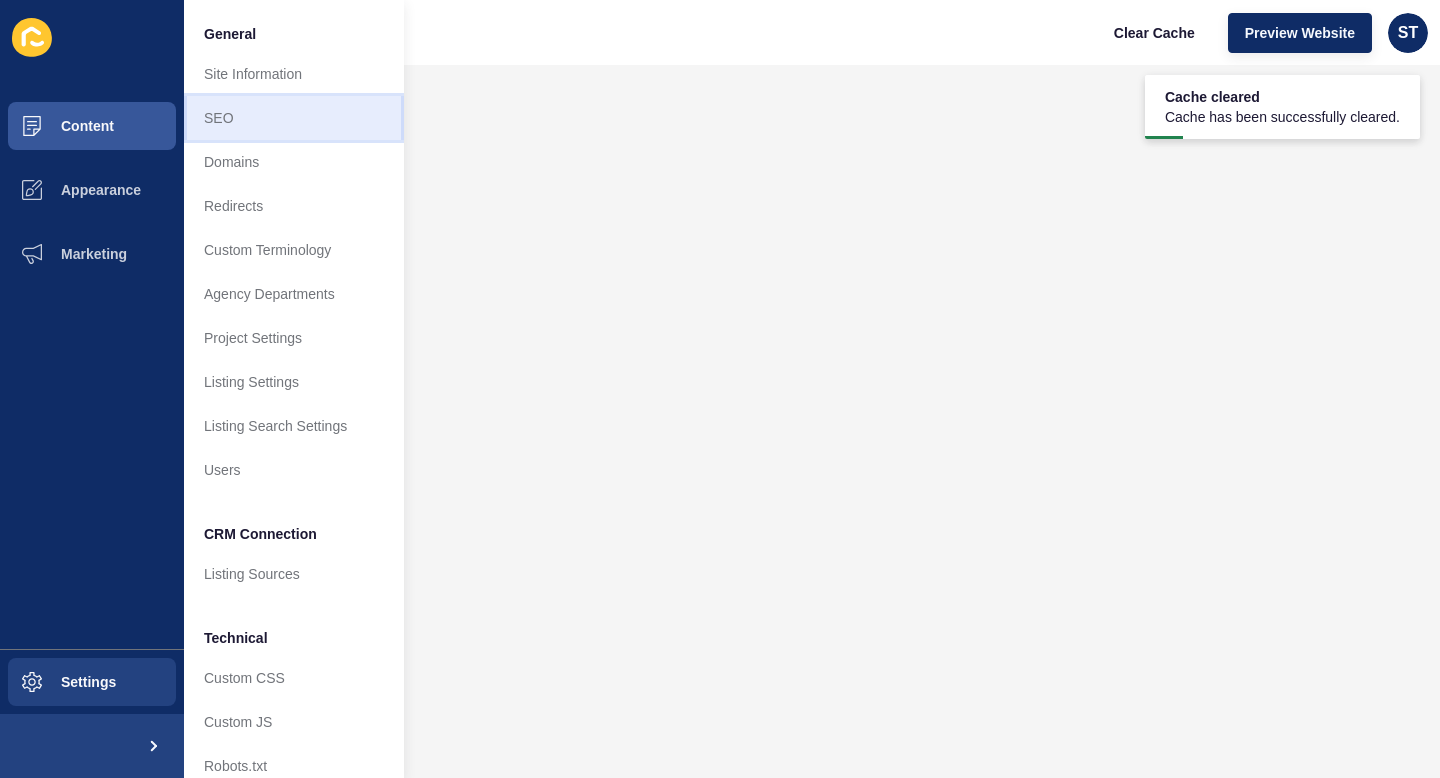 click on "SEO" at bounding box center [294, 118] 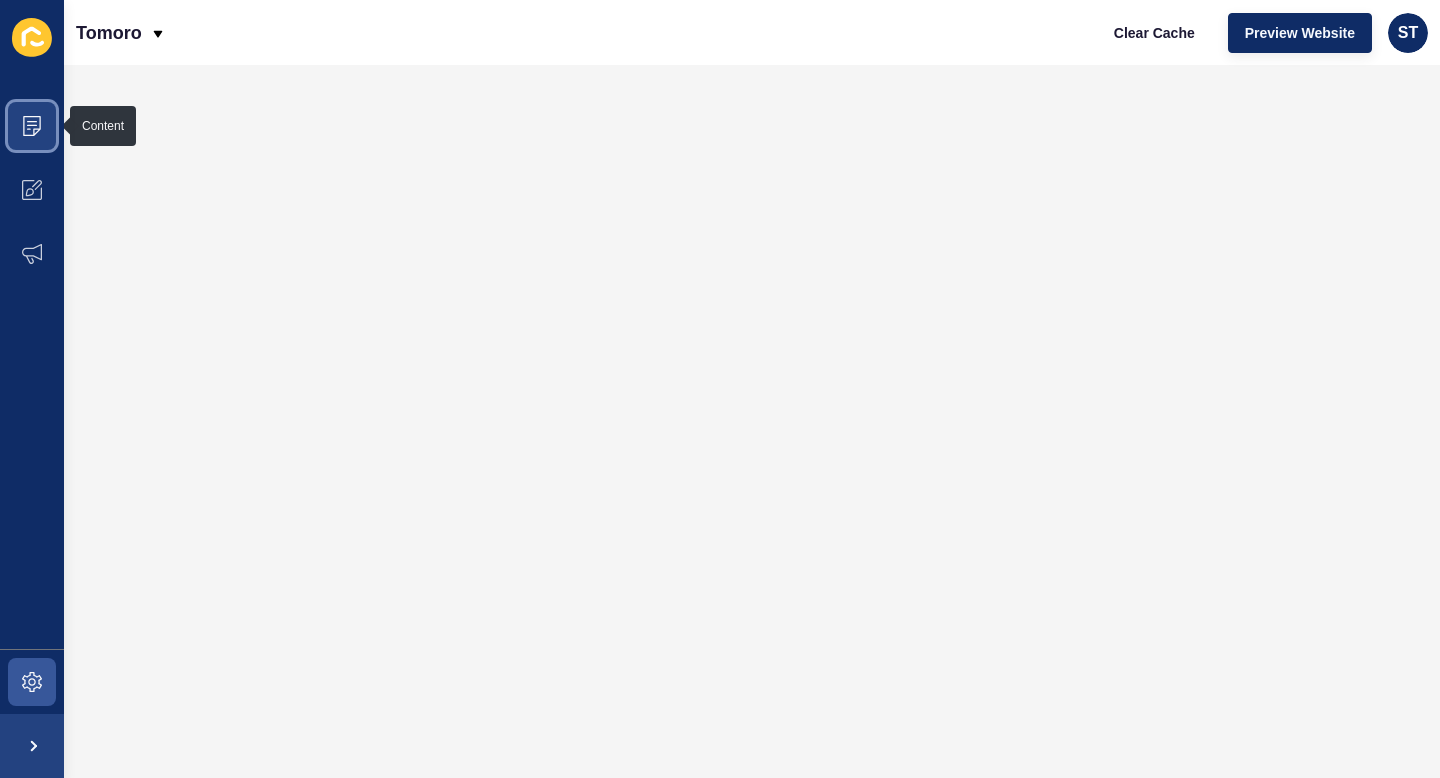 click at bounding box center (32, 126) 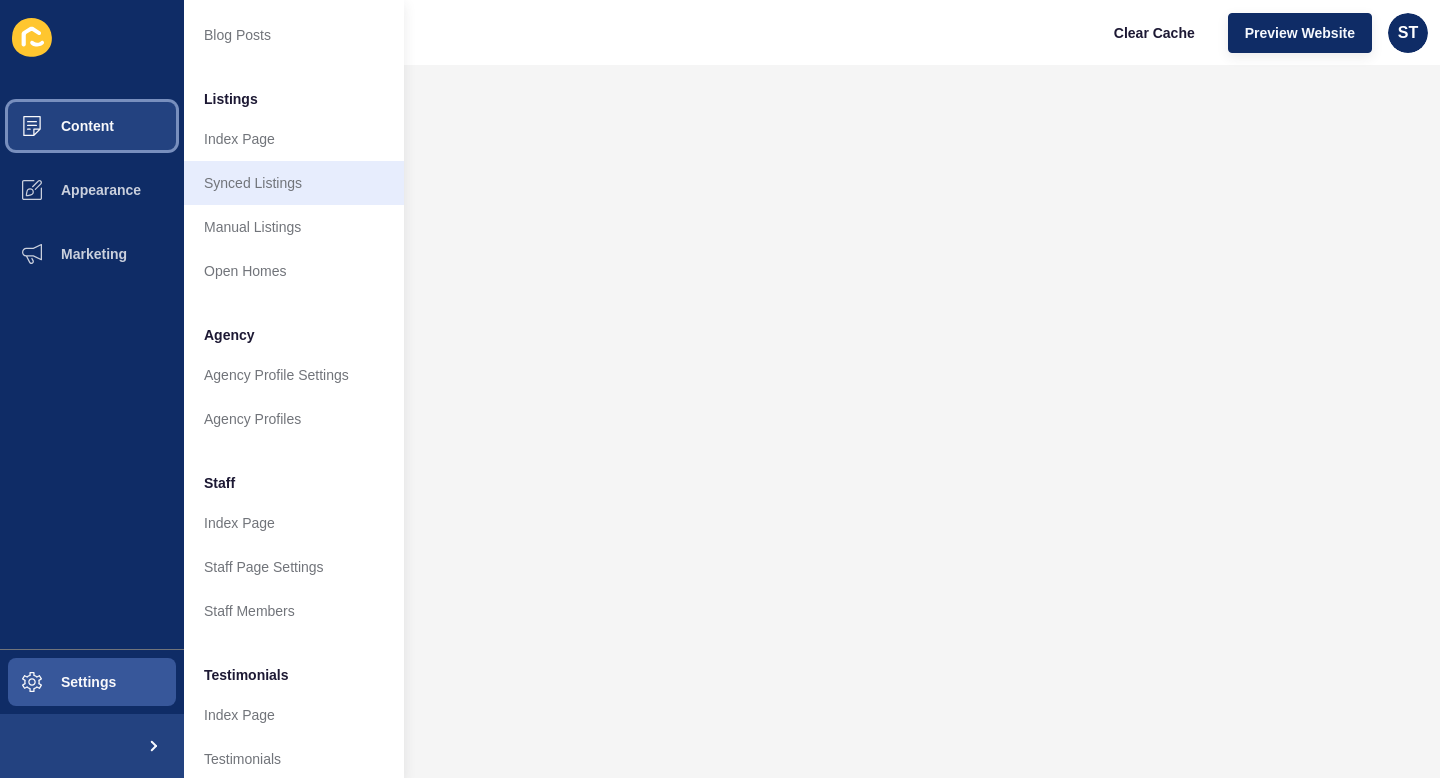 scroll, scrollTop: 0, scrollLeft: 0, axis: both 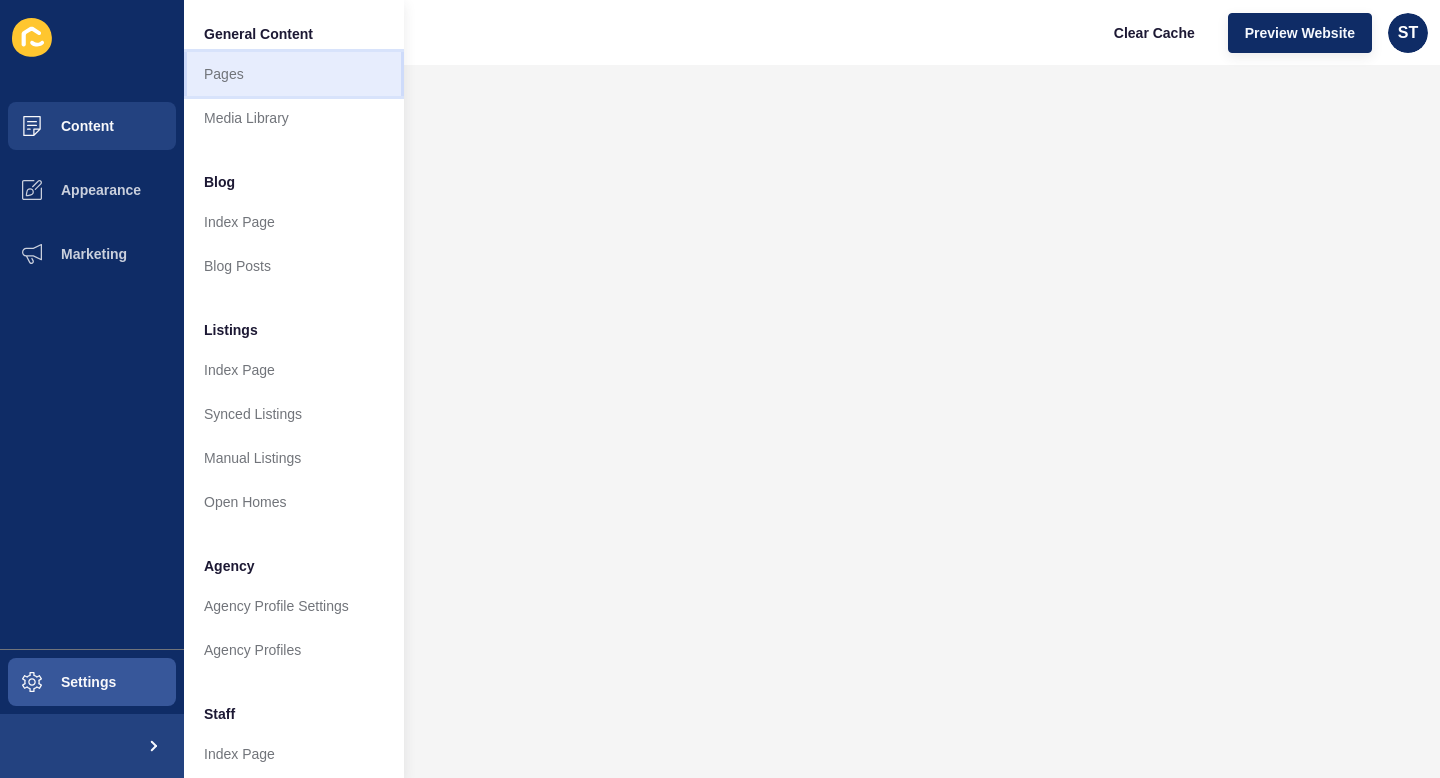 click on "Pages" at bounding box center [294, 74] 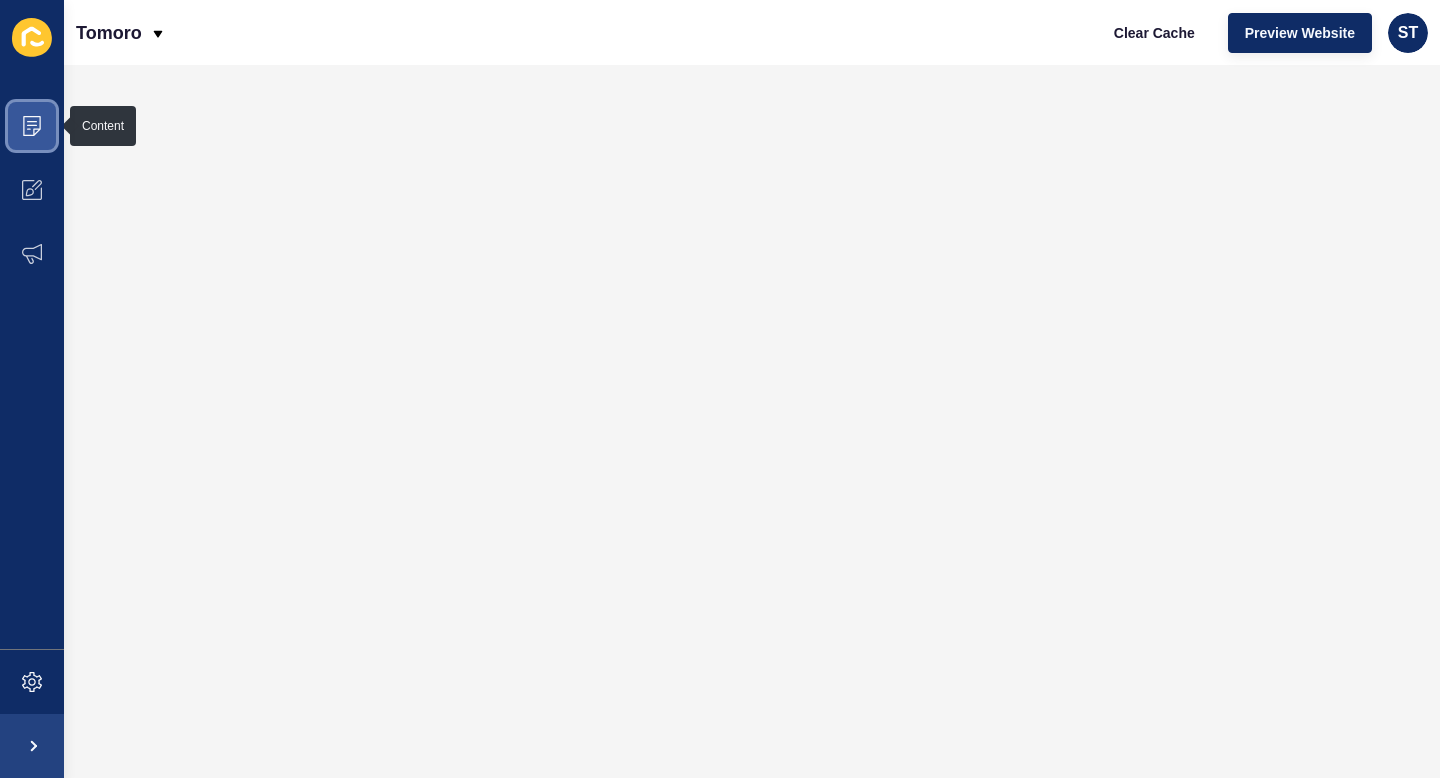click at bounding box center [32, 126] 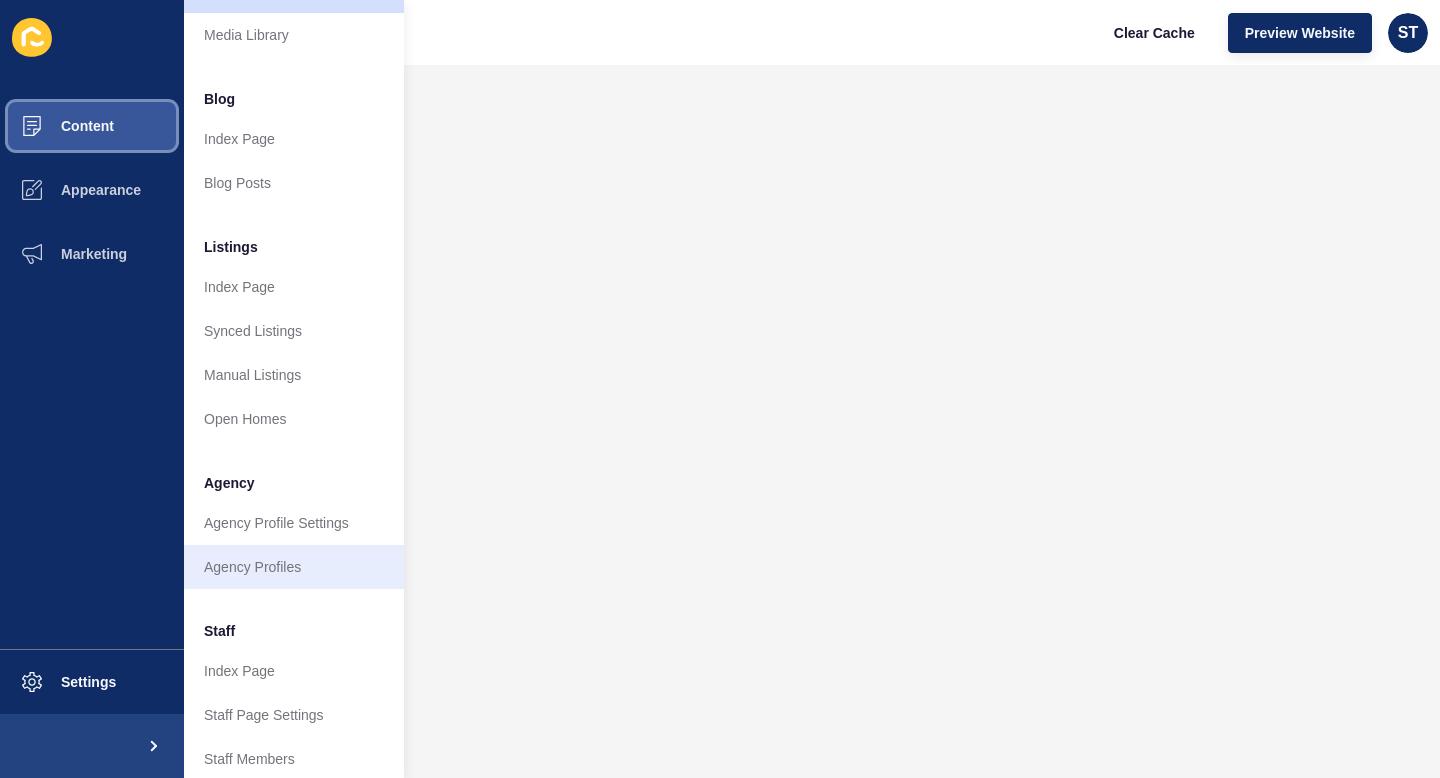scroll, scrollTop: 0, scrollLeft: 0, axis: both 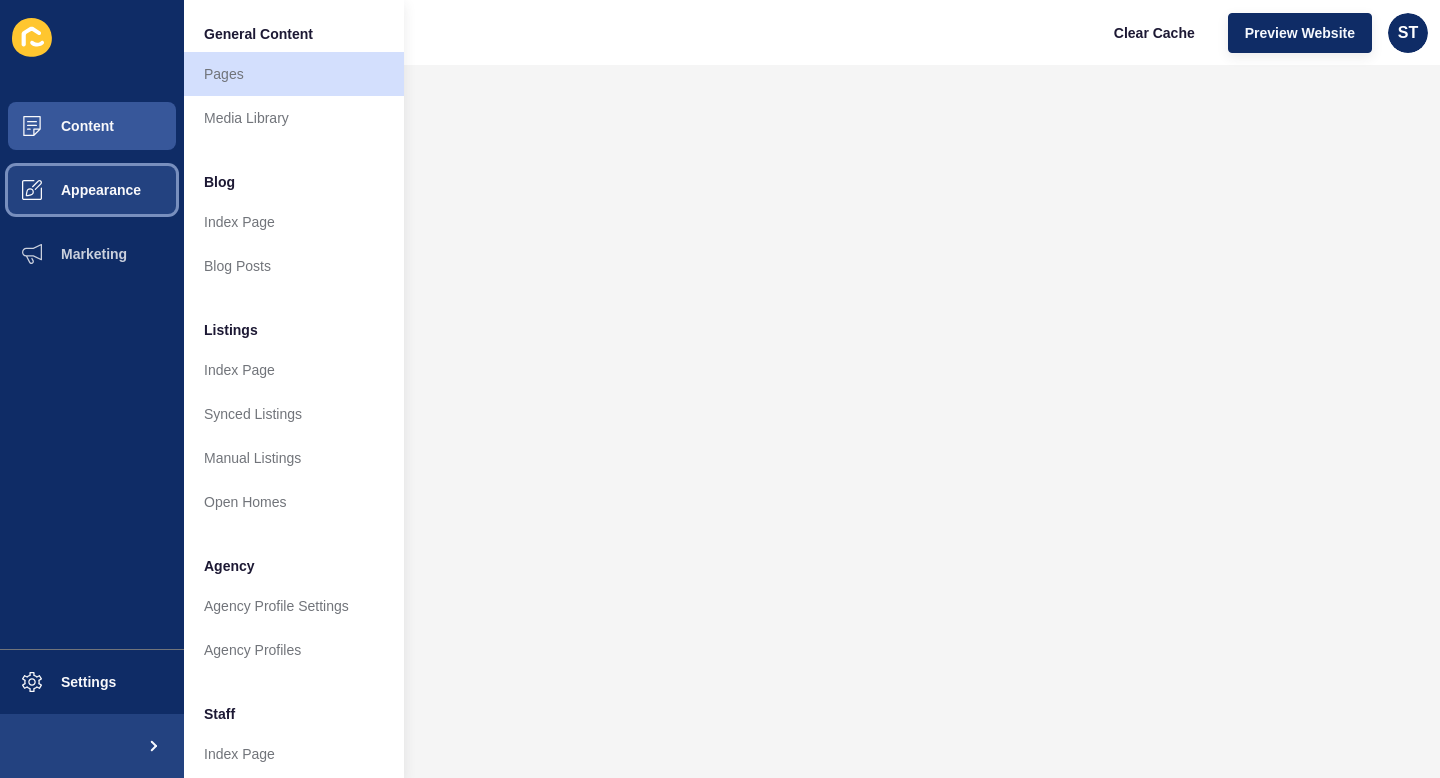 click on "Appearance" at bounding box center (69, 190) 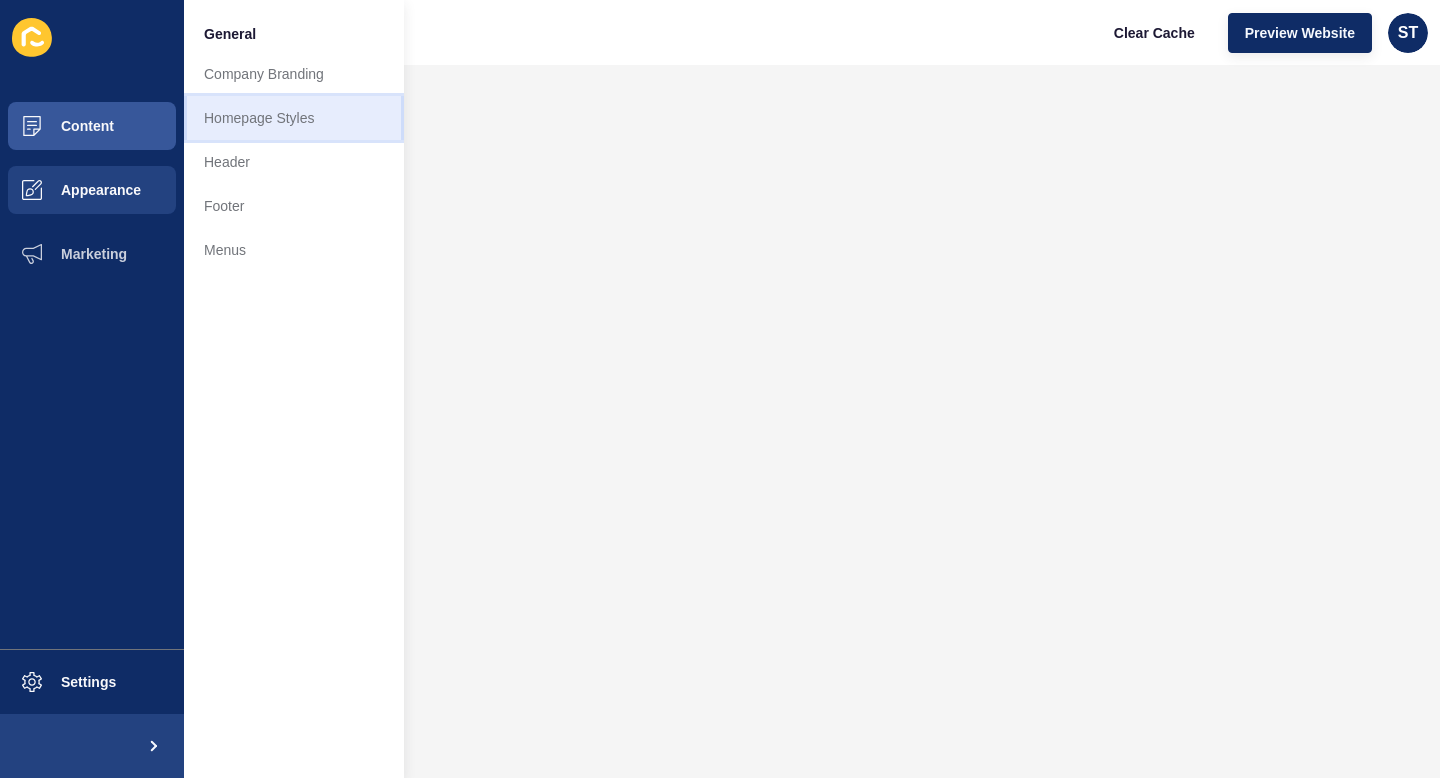 click on "Homepage Styles" at bounding box center [294, 118] 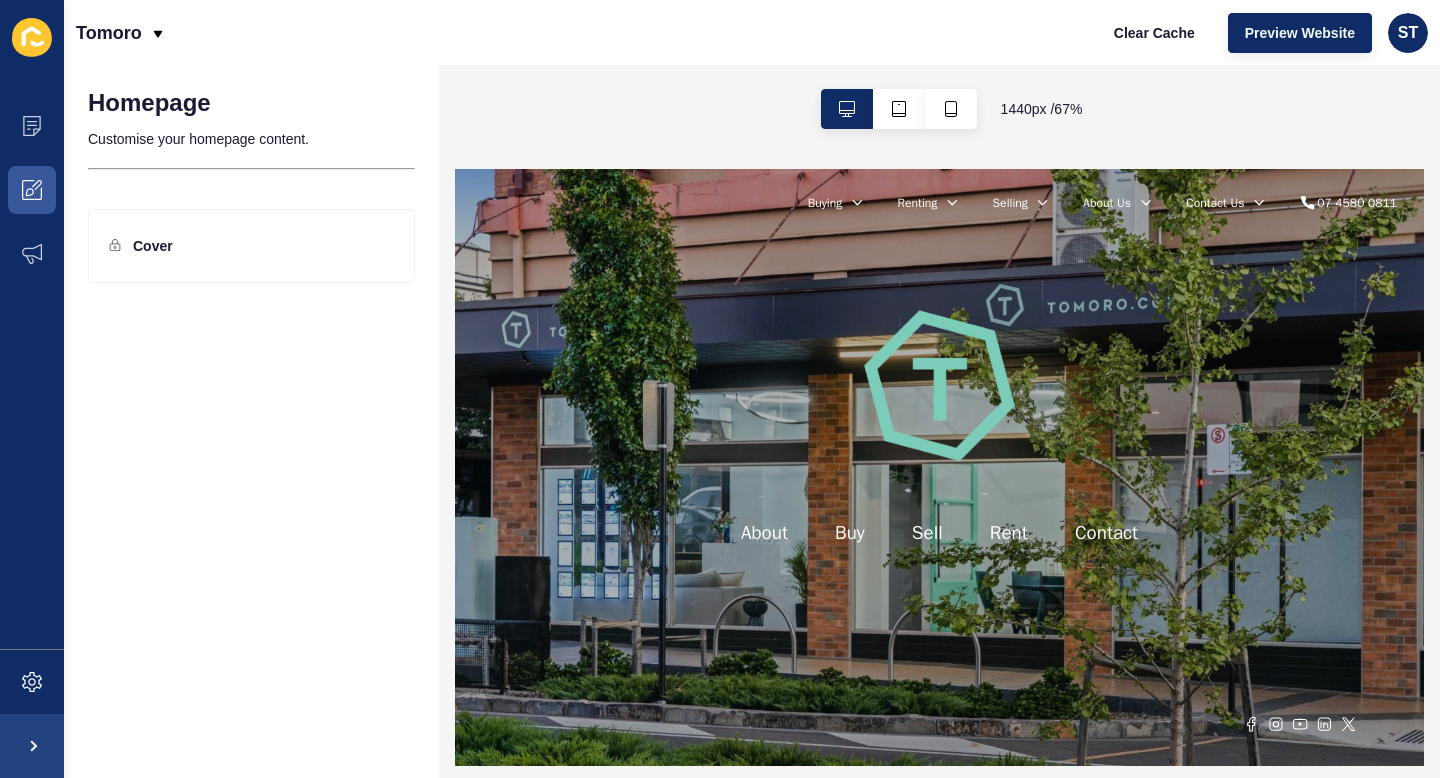 scroll, scrollTop: 0, scrollLeft: 0, axis: both 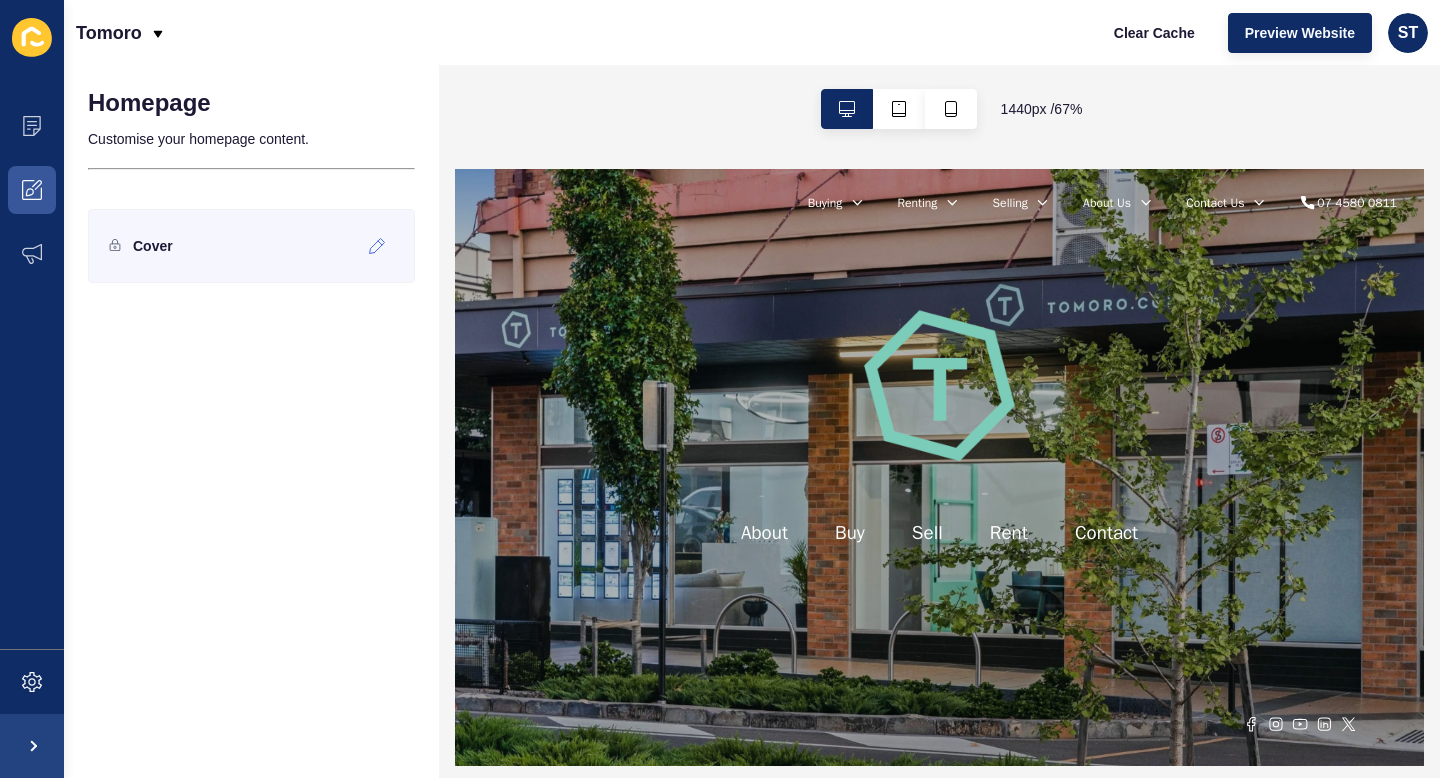 click on "Cover" at bounding box center (251, 246) 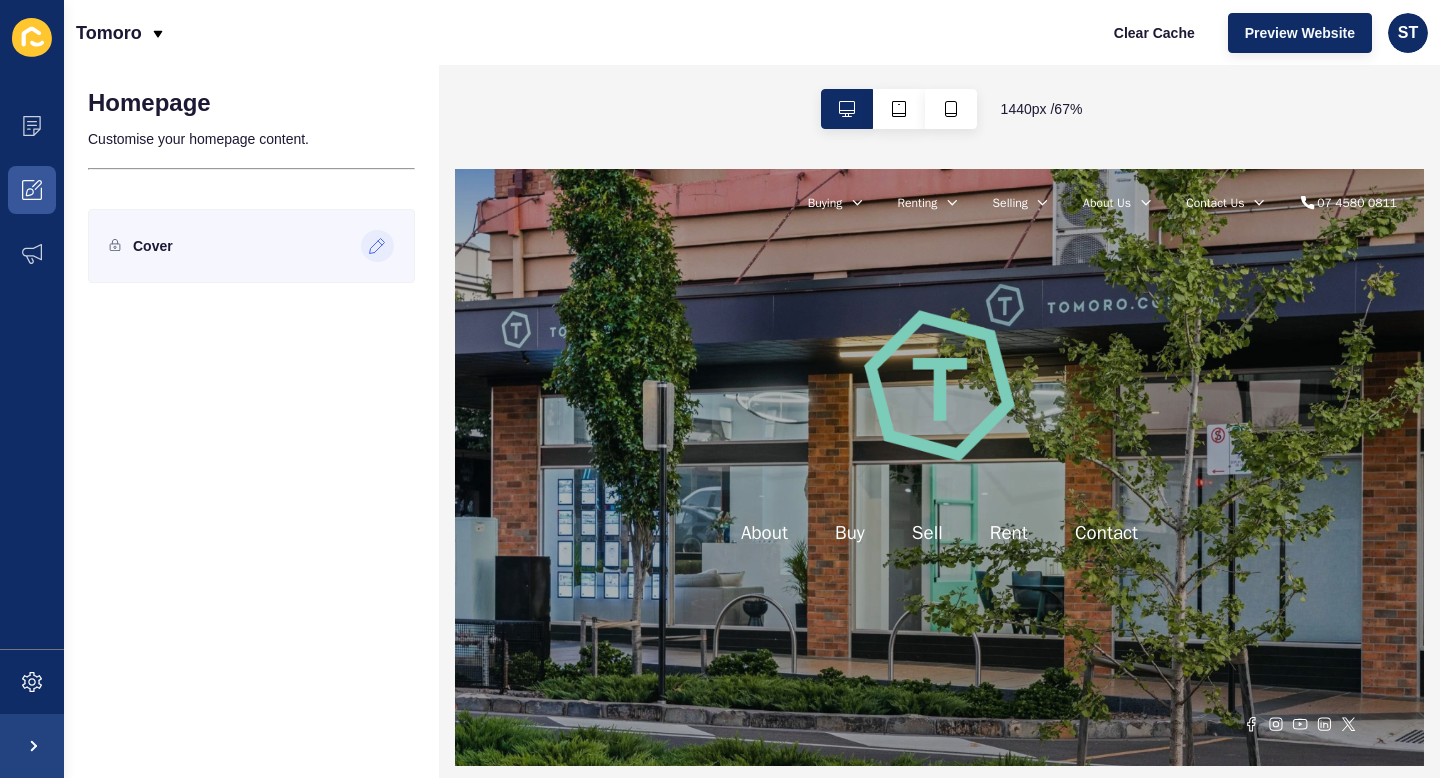 click at bounding box center (377, 246) 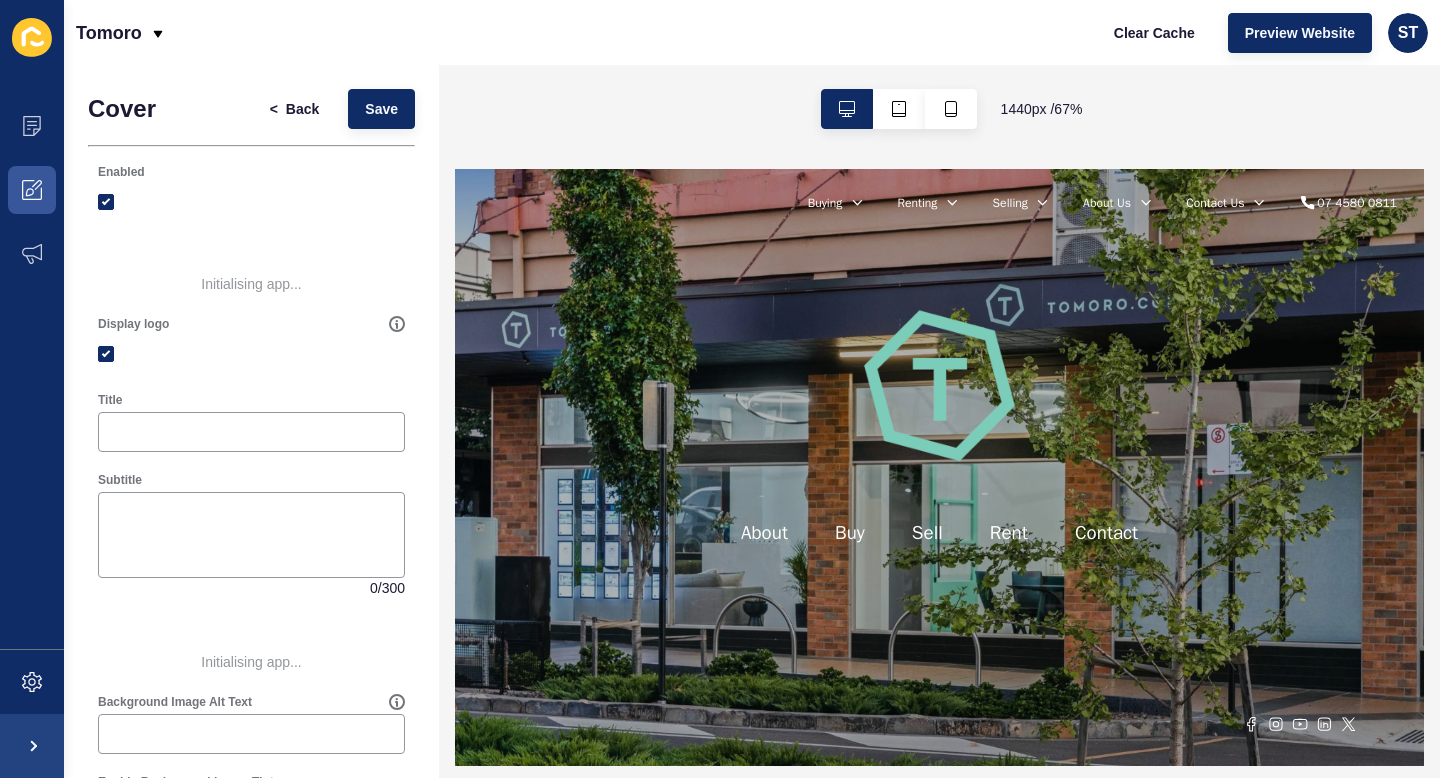 scroll, scrollTop: 57, scrollLeft: 0, axis: vertical 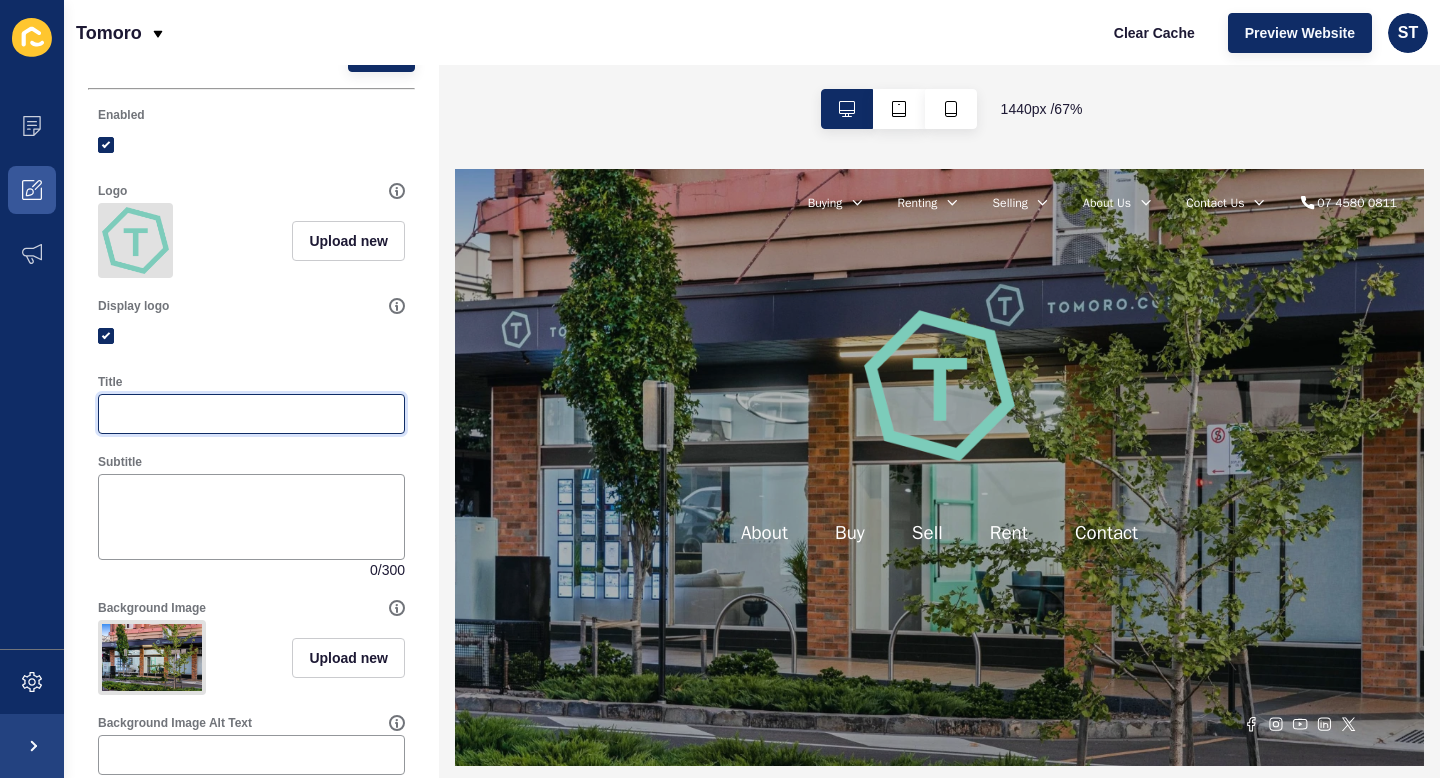 click on "Title" at bounding box center (251, 414) 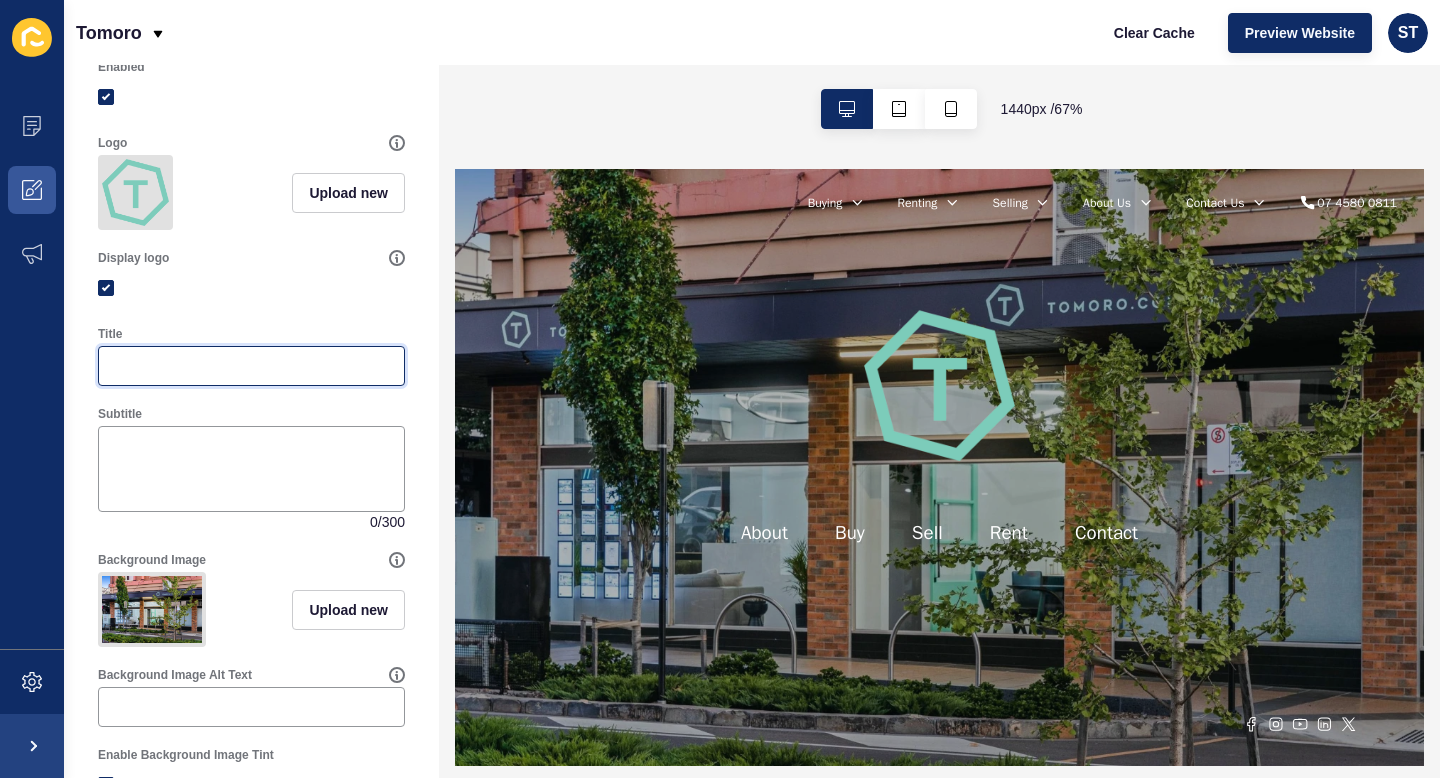 scroll, scrollTop: 37, scrollLeft: 0, axis: vertical 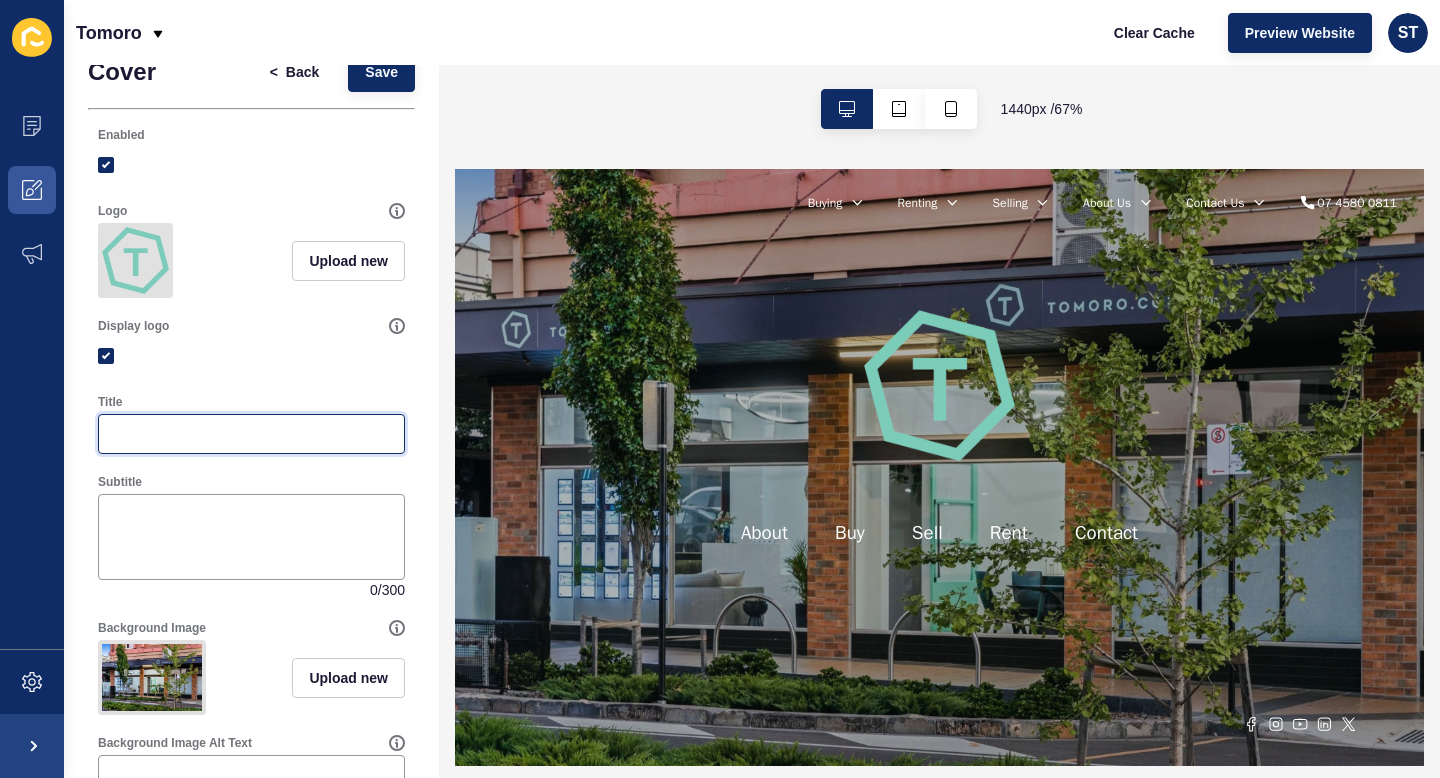 paste on "Your Trusted Real Estate Agency in [GEOGRAPHIC_DATA]" 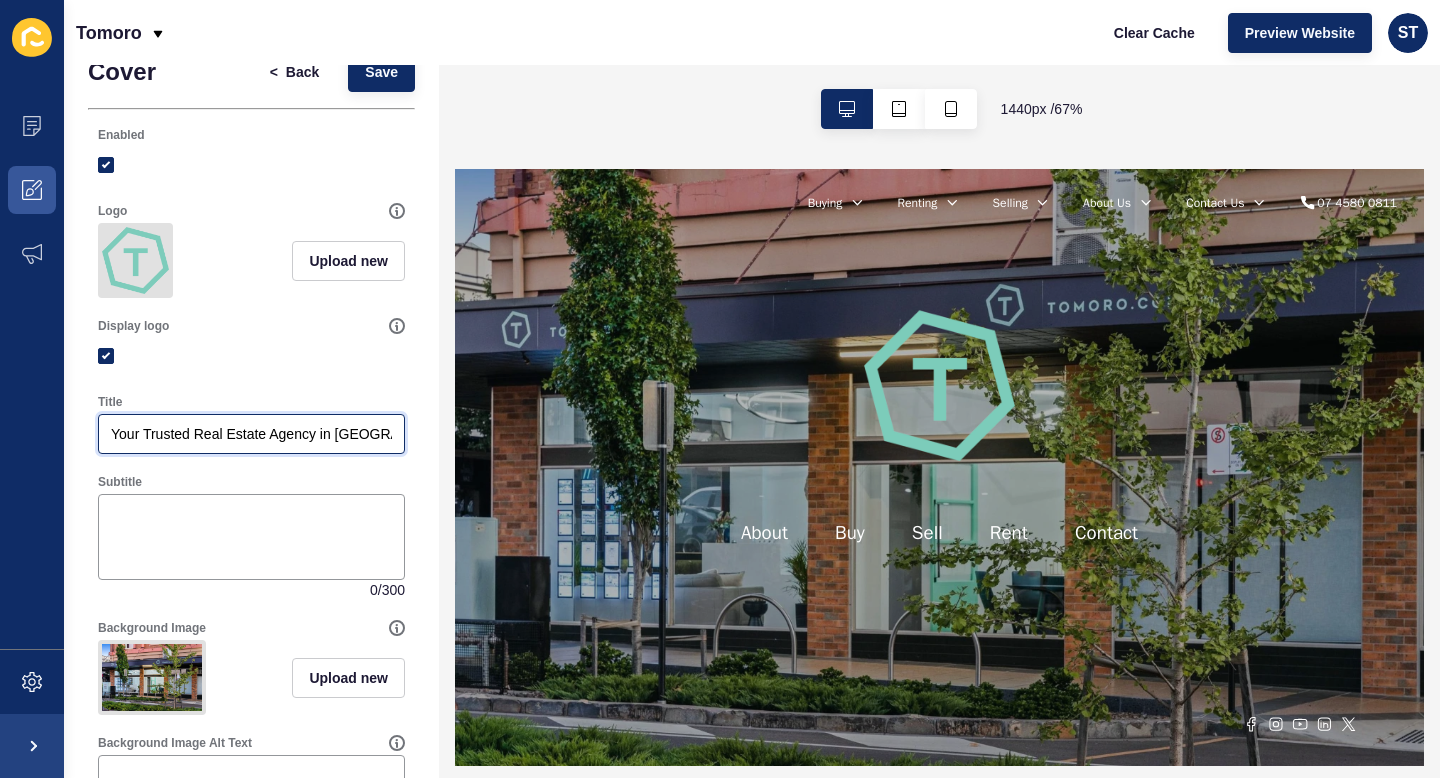 scroll, scrollTop: 0, scrollLeft: 17, axis: horizontal 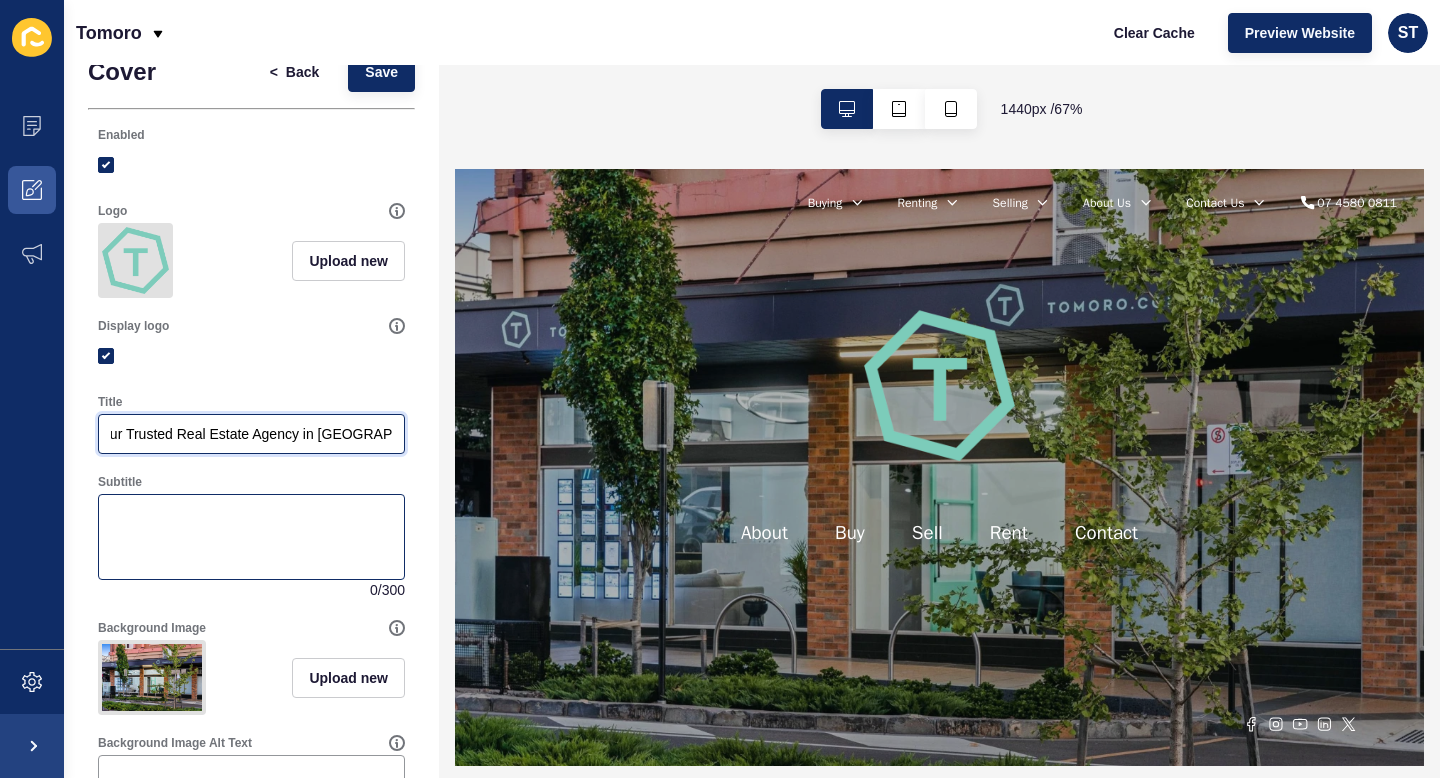 type on "Your Trusted Real Estate Agency in [GEOGRAPHIC_DATA]" 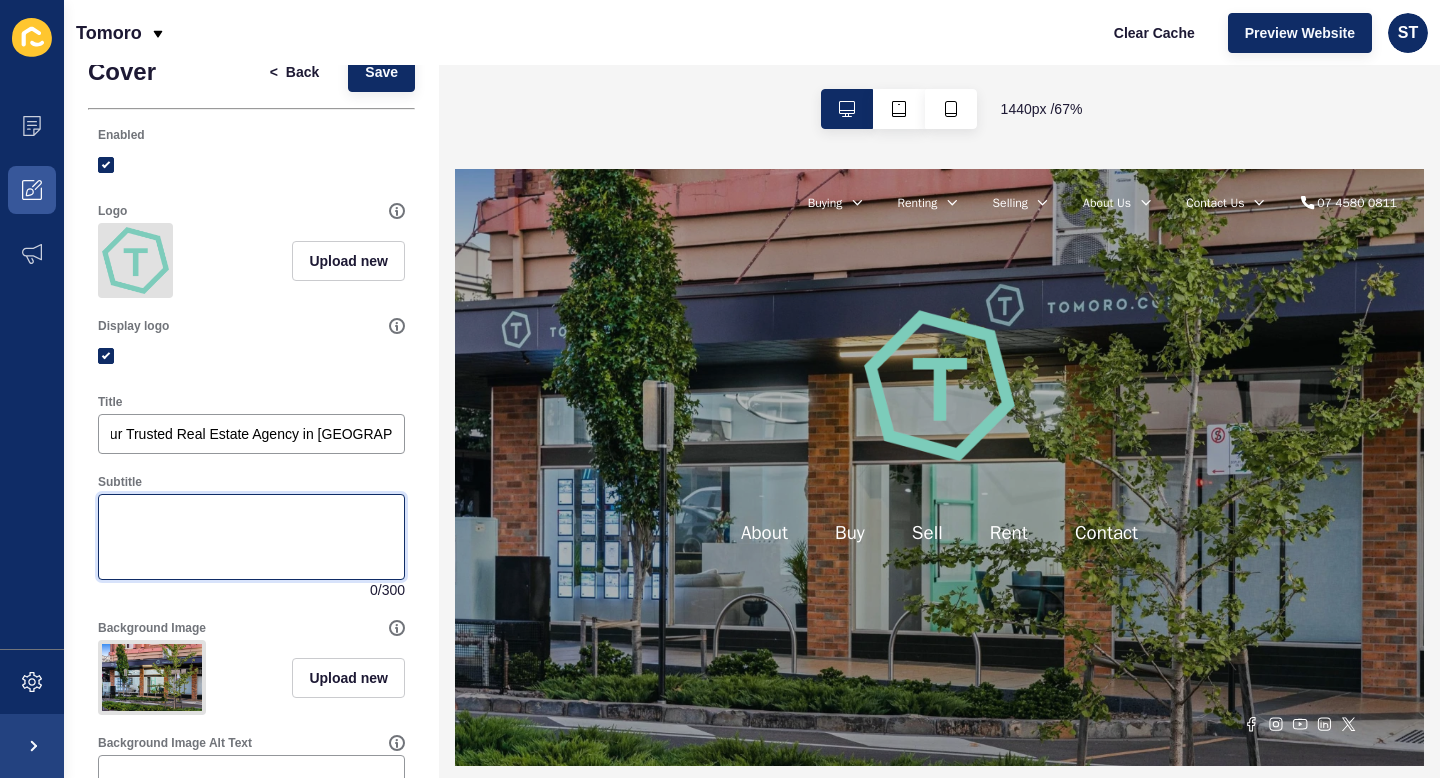 click on "Subtitle" at bounding box center [251, 537] 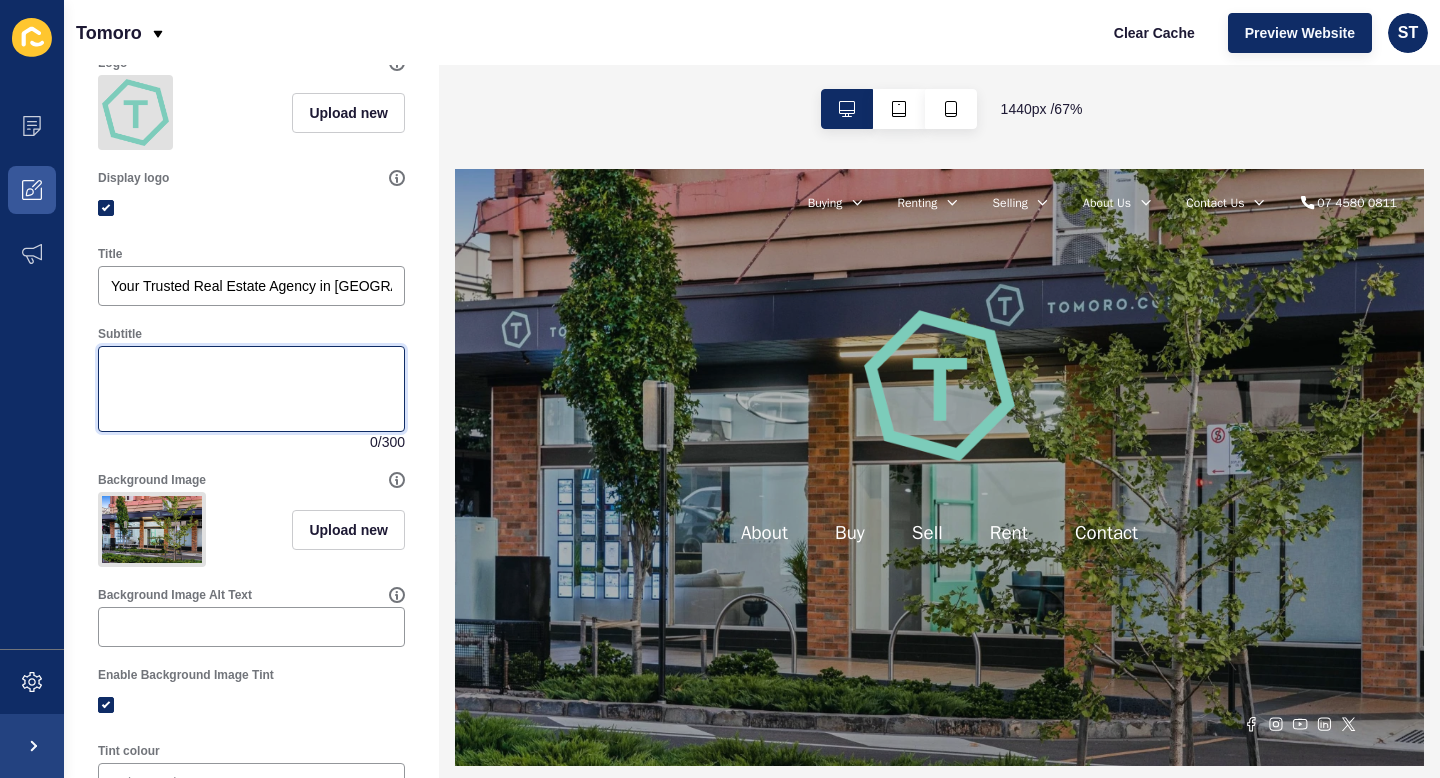 scroll, scrollTop: 0, scrollLeft: 0, axis: both 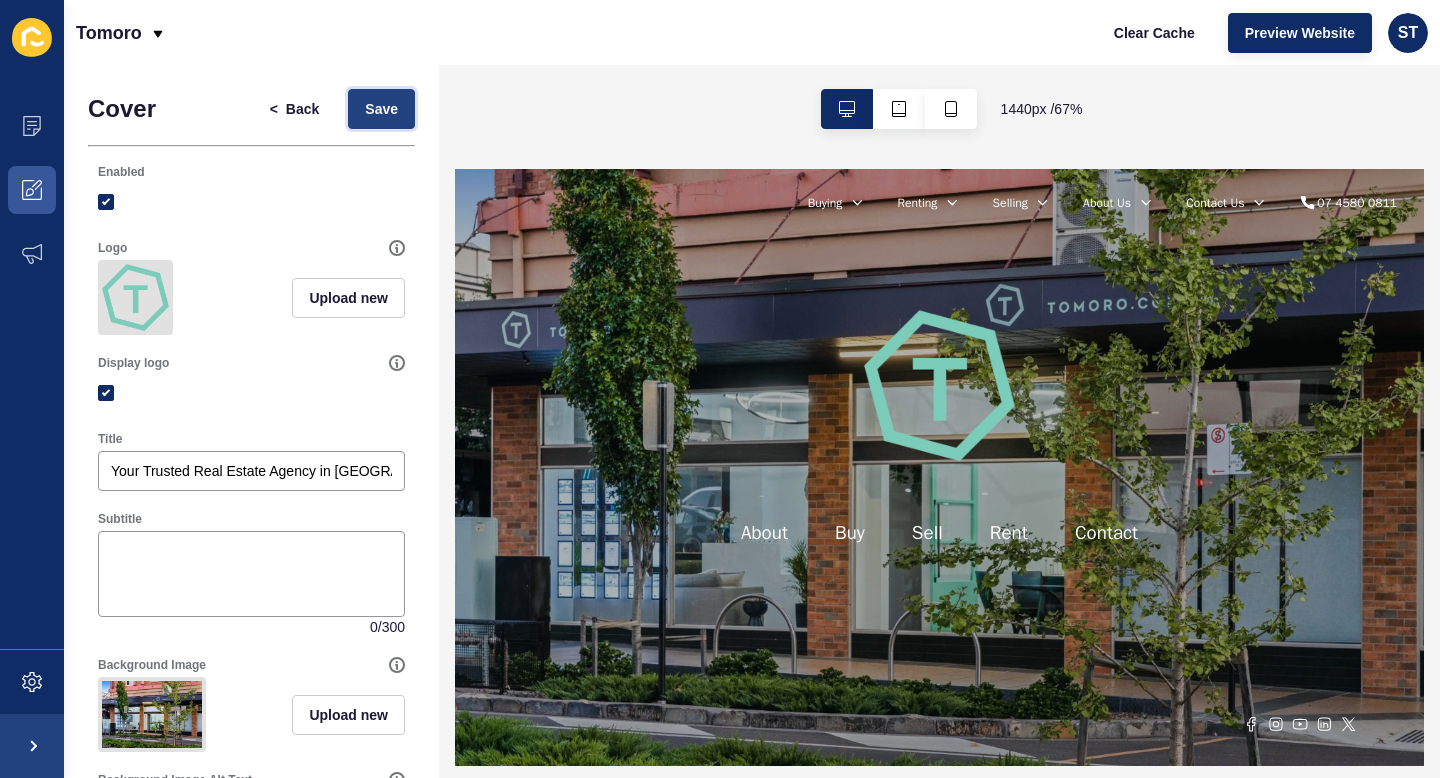 click on "Save" at bounding box center [381, 109] 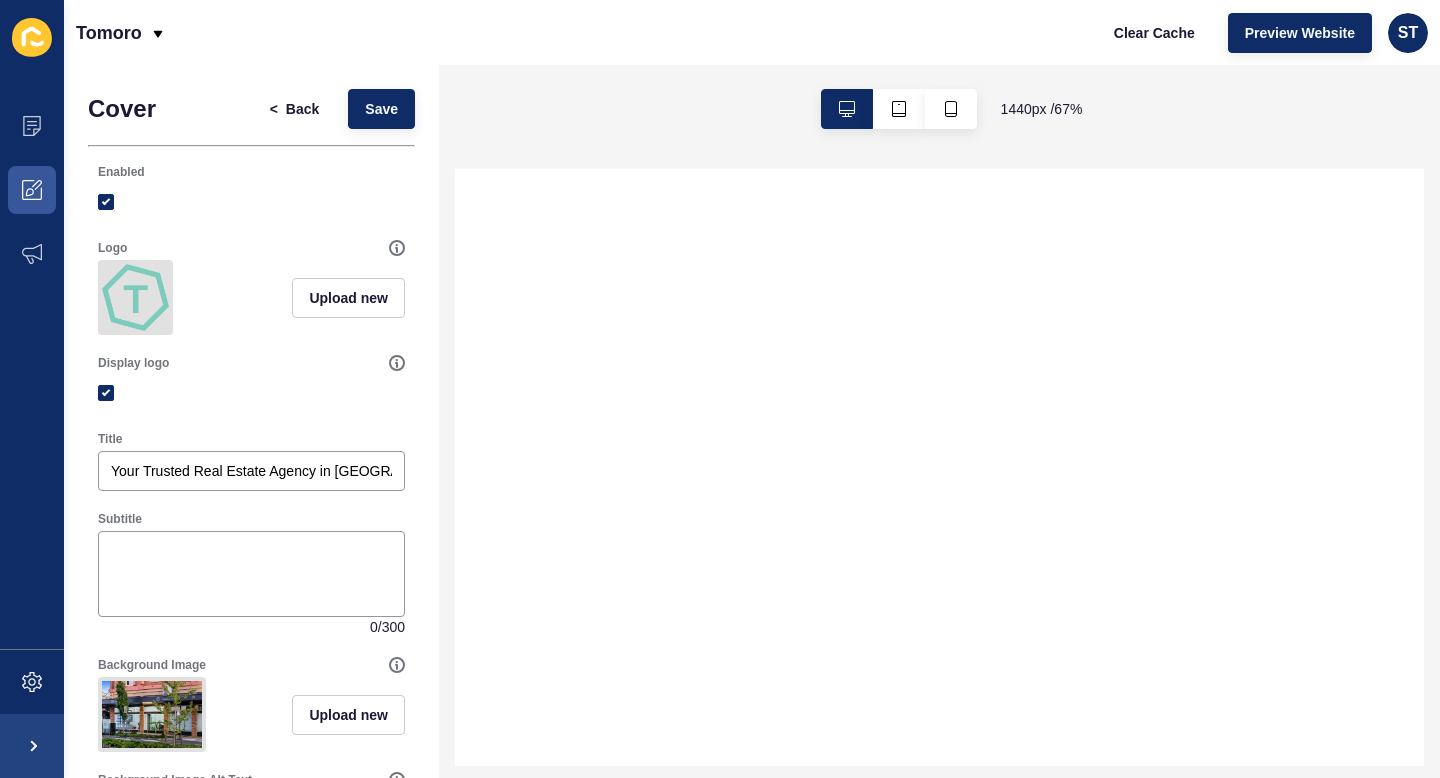 scroll, scrollTop: 0, scrollLeft: 0, axis: both 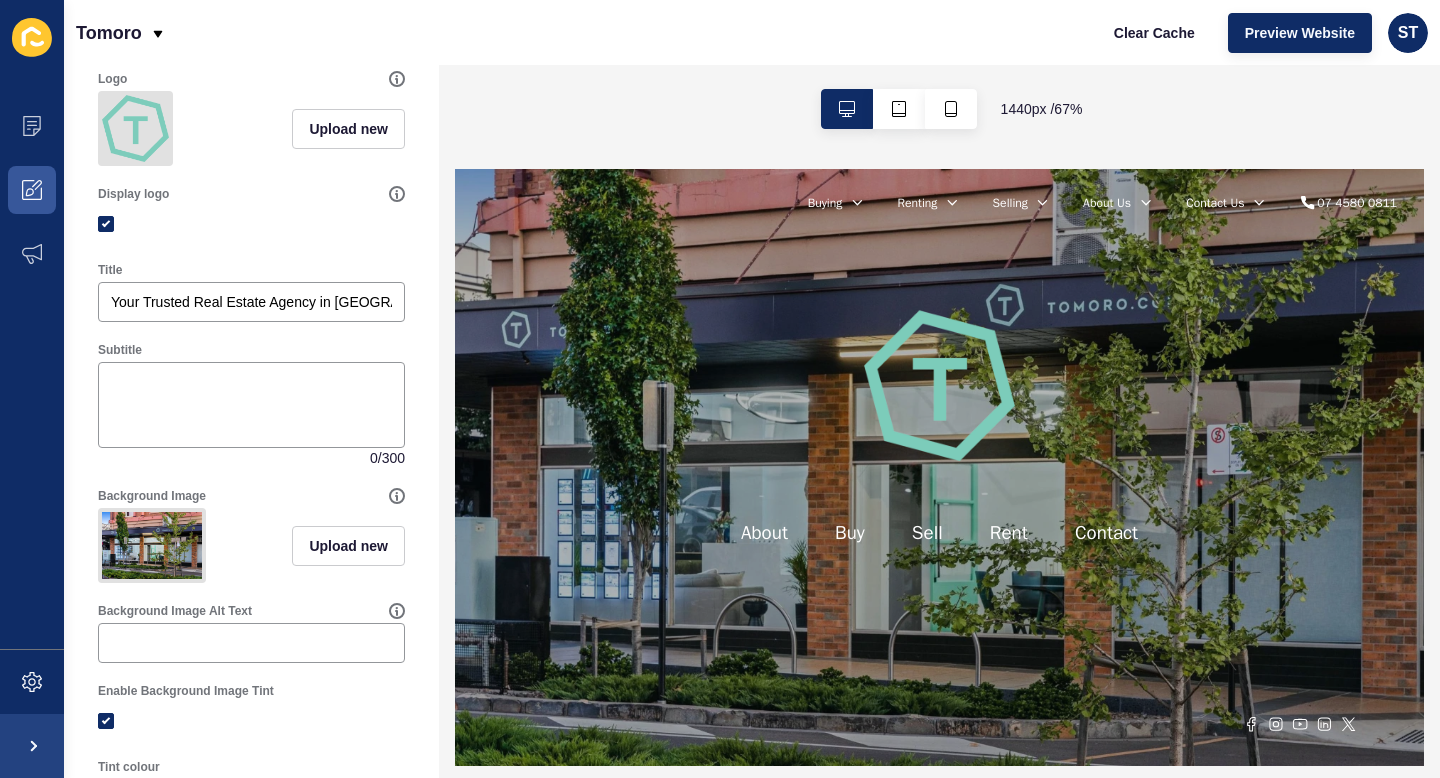 click on "Subtitle 0 / 300" at bounding box center [251, 405] 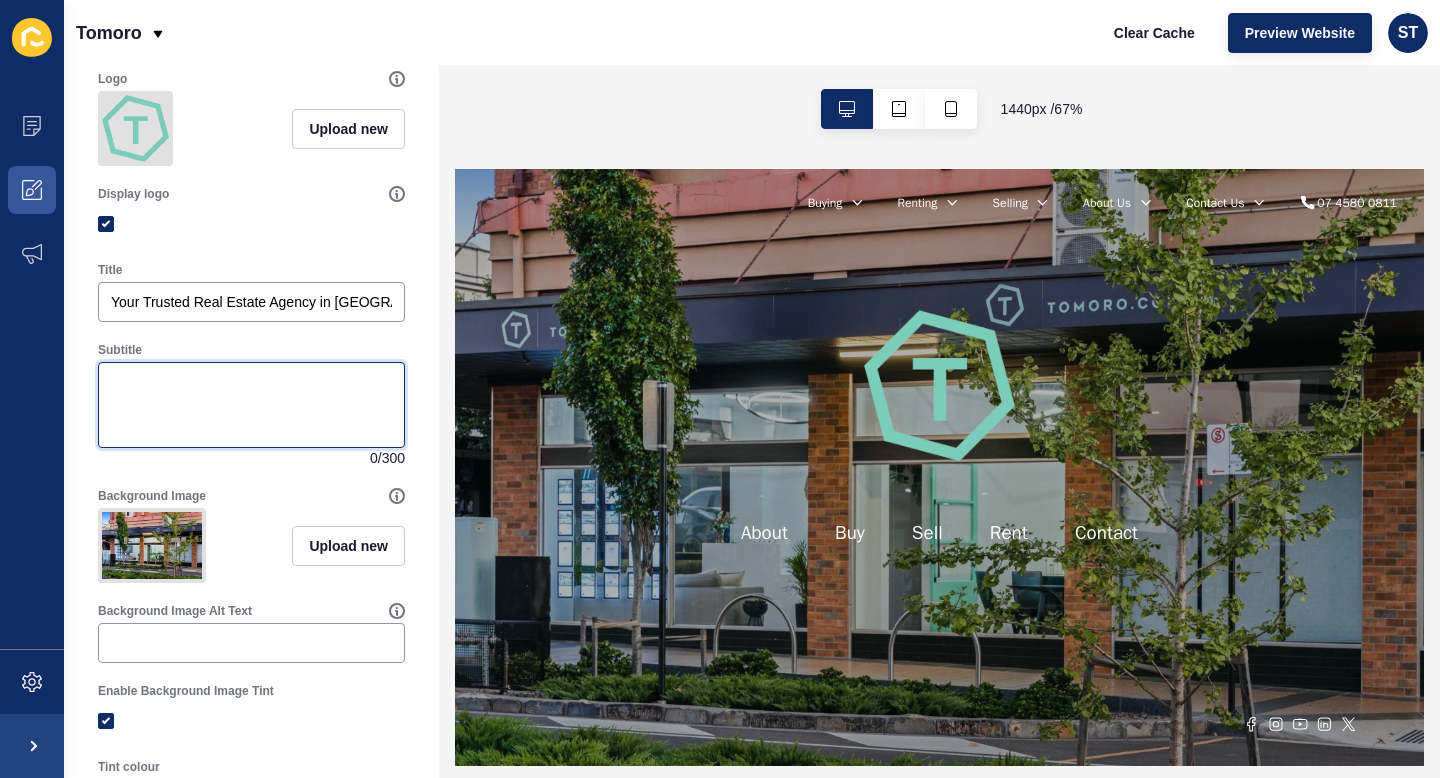 click on "Subtitle" at bounding box center [251, 405] 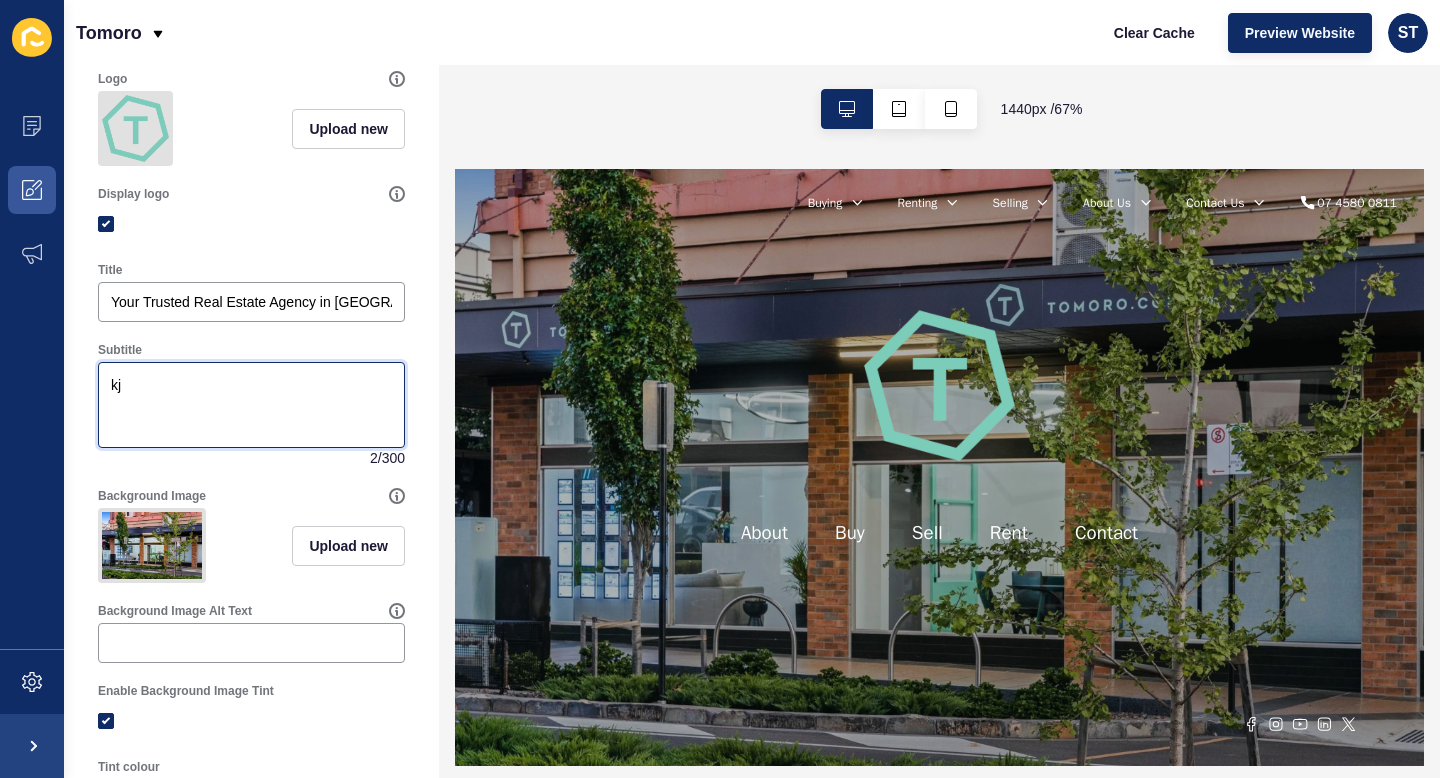 type on "k" 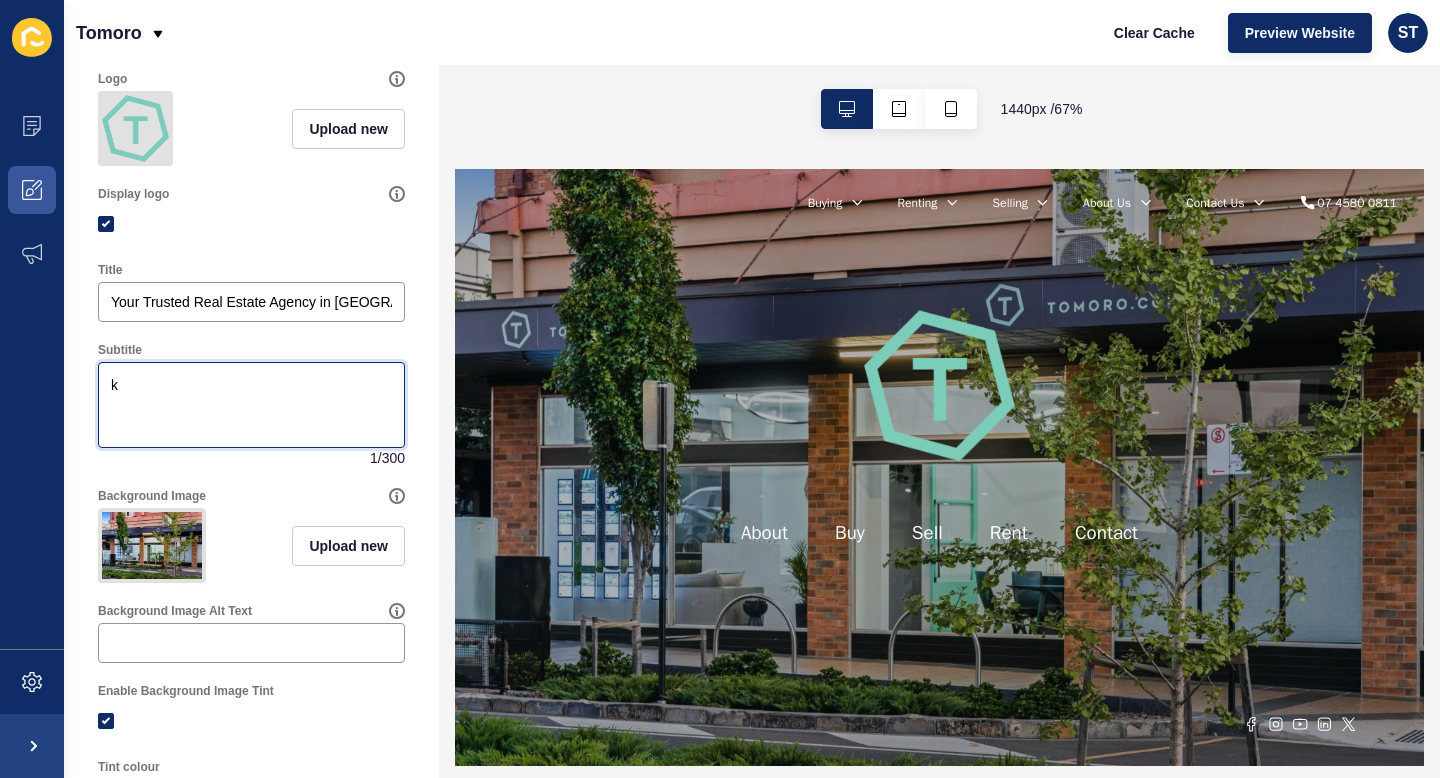 type 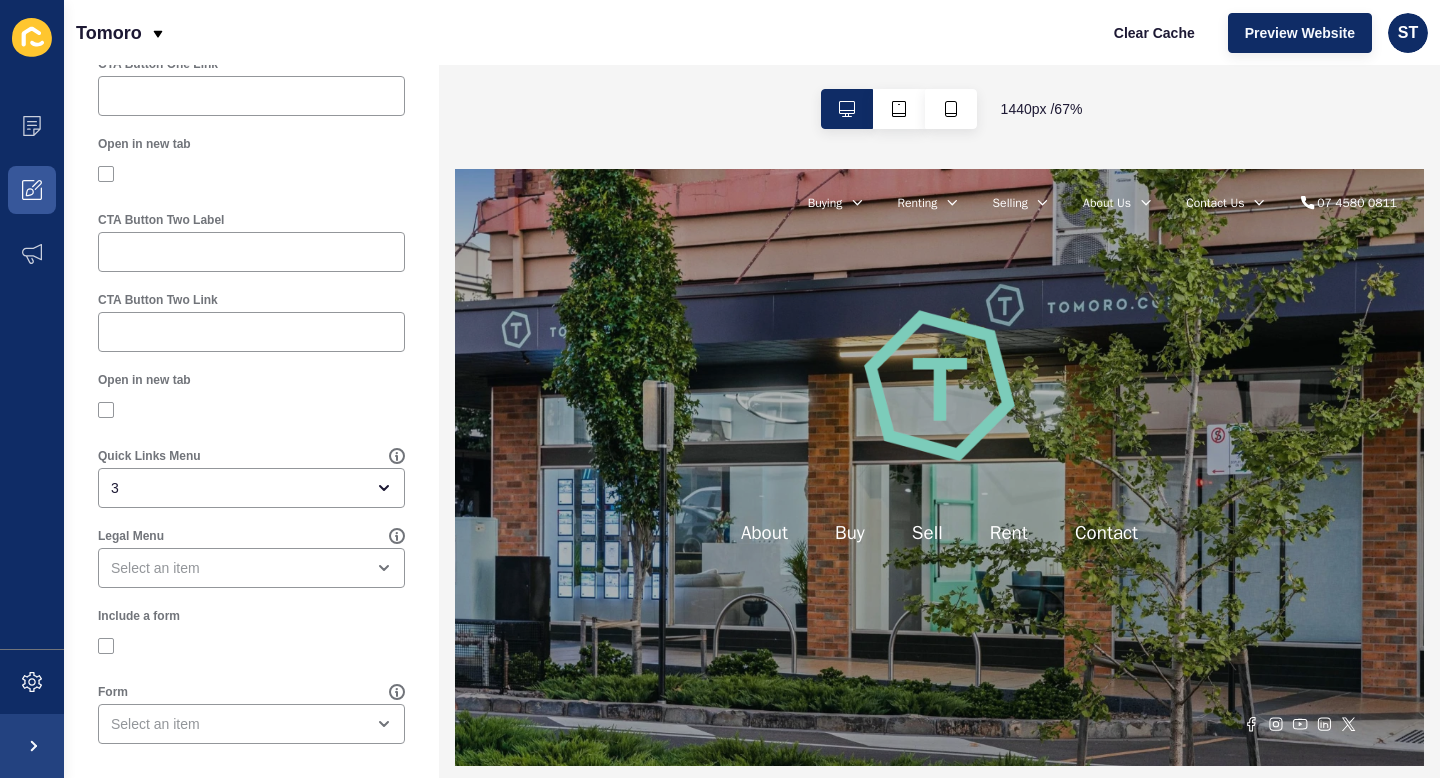 scroll, scrollTop: 0, scrollLeft: 0, axis: both 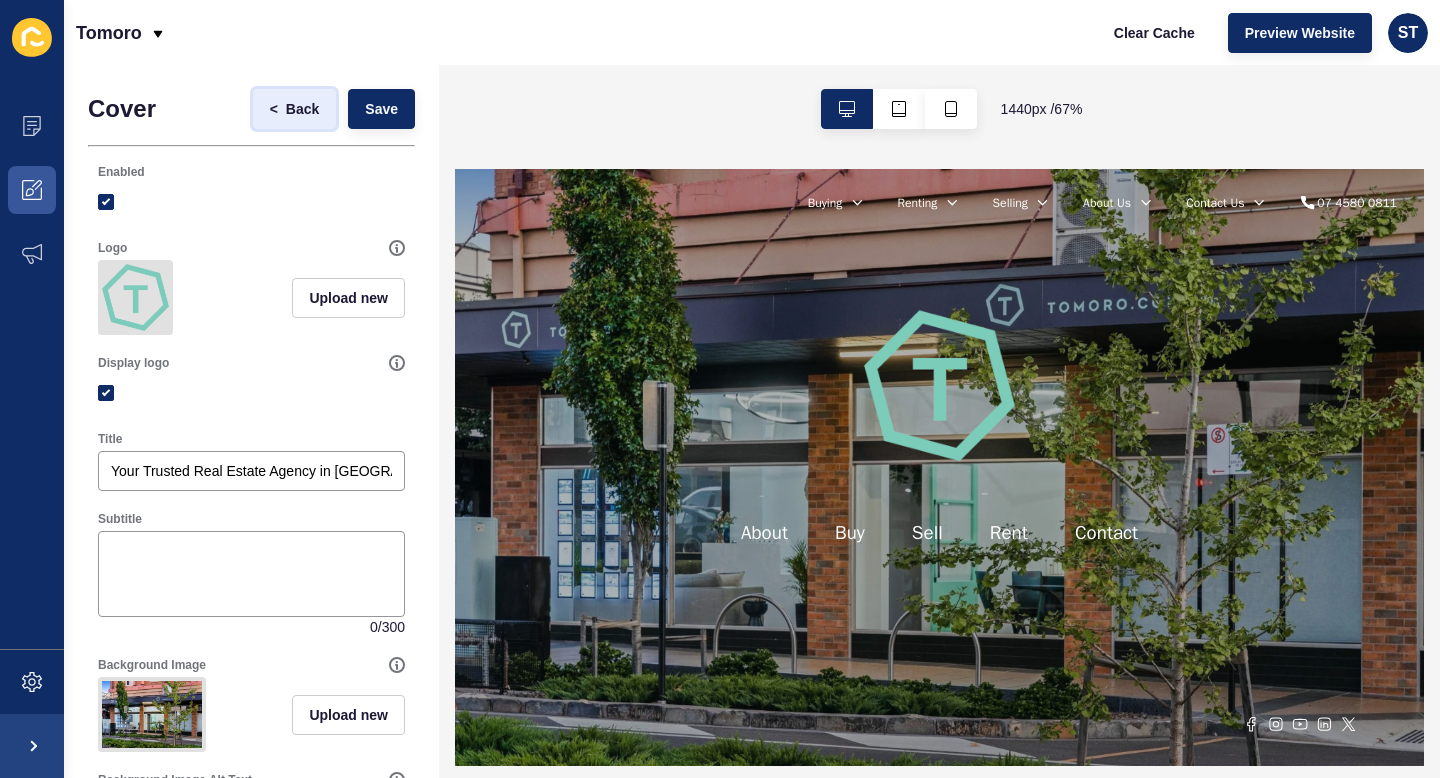 click on "< Back" at bounding box center [295, 109] 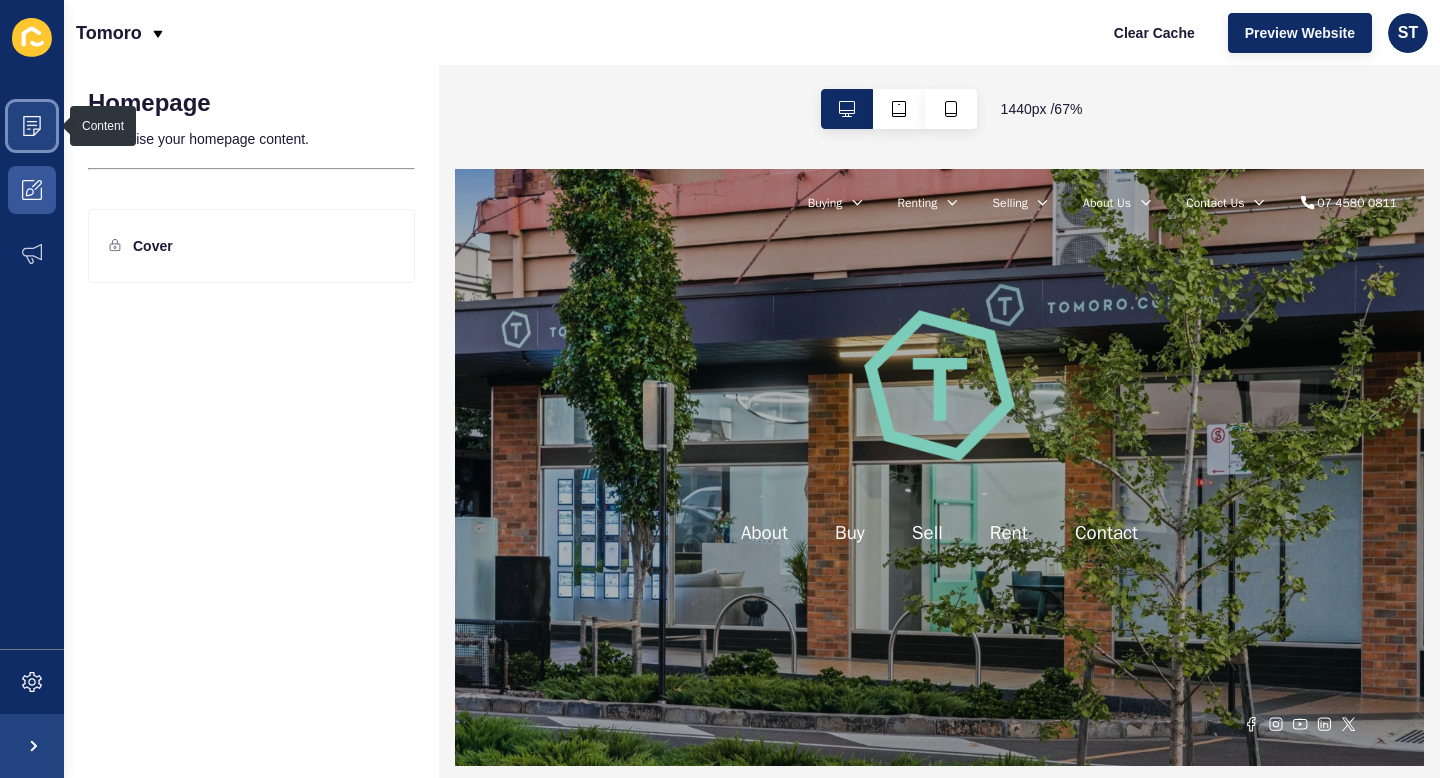 click 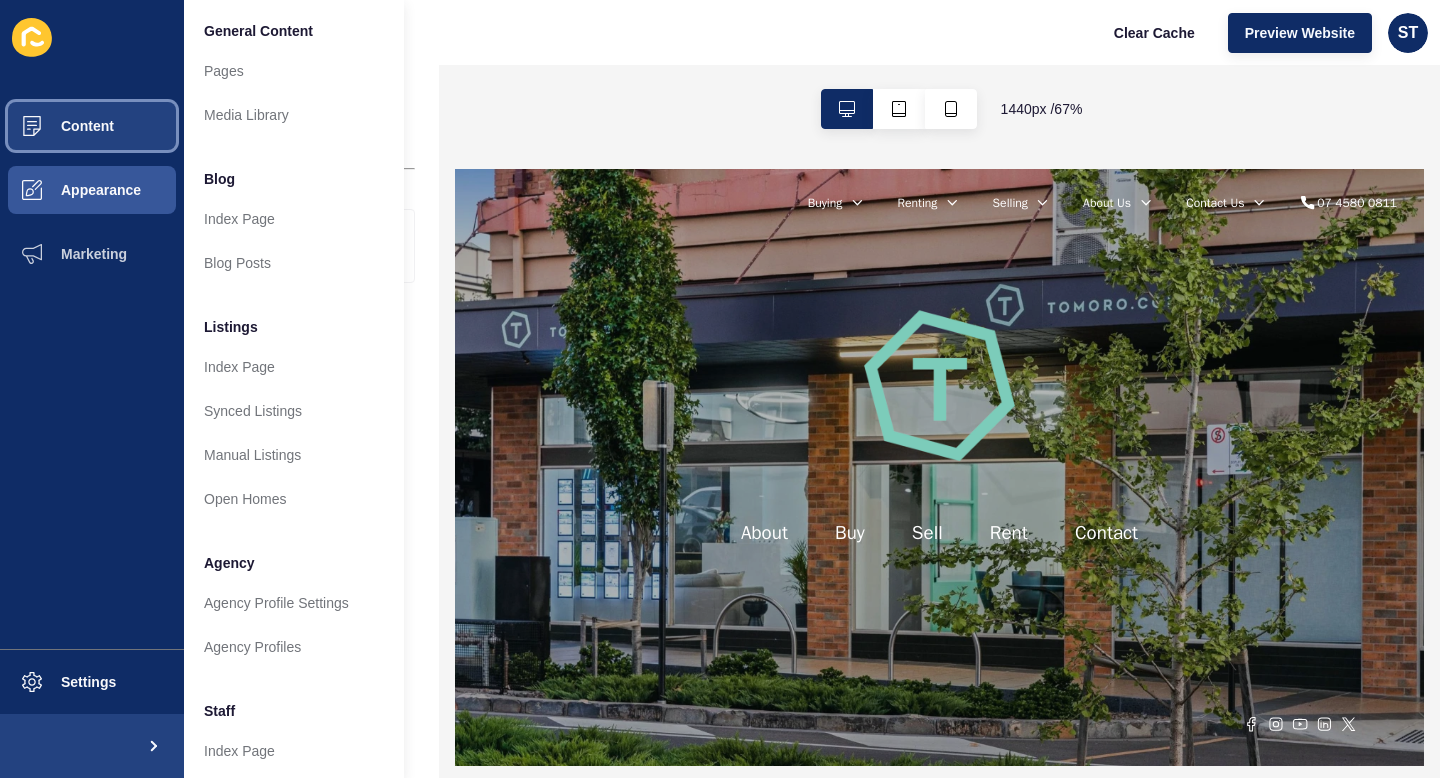 scroll, scrollTop: 0, scrollLeft: 0, axis: both 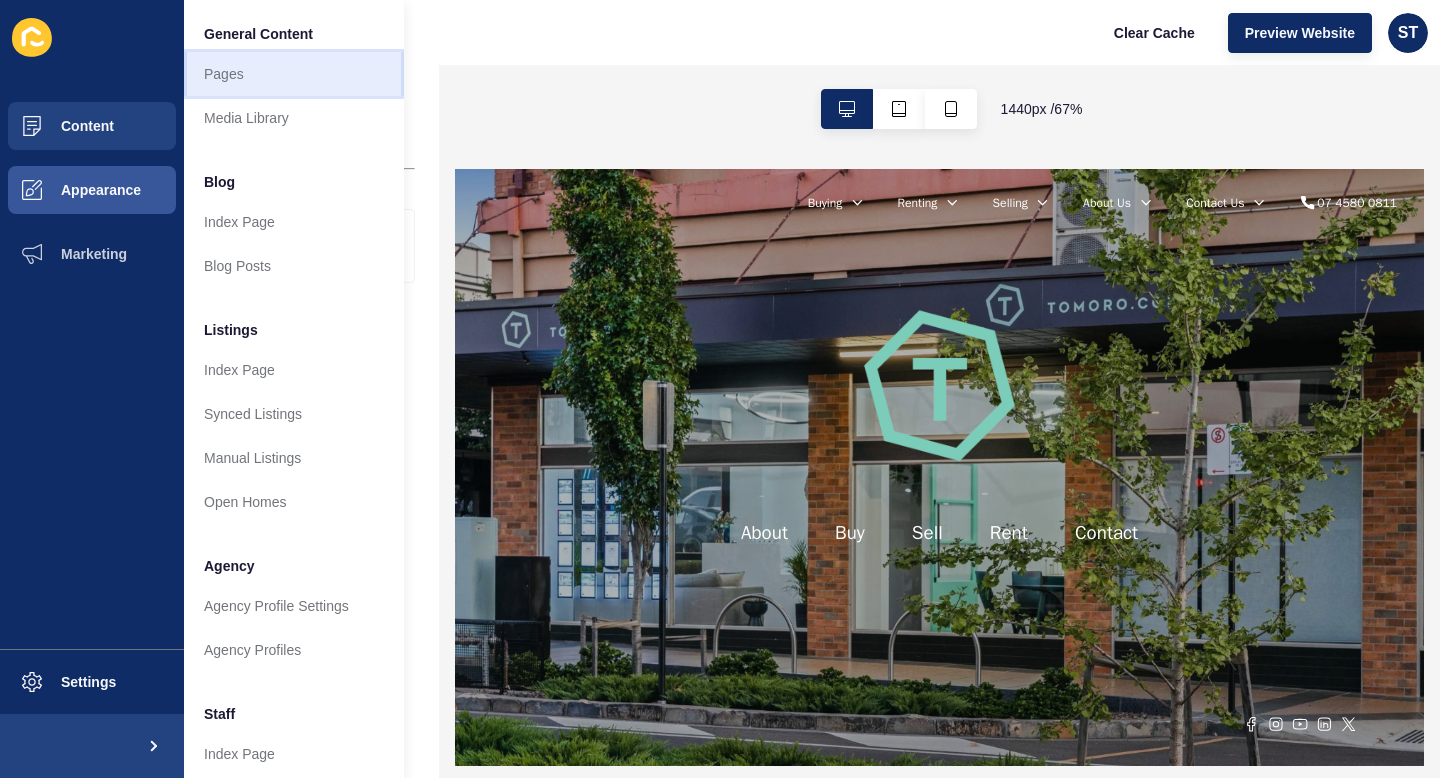 click on "Pages" at bounding box center [294, 74] 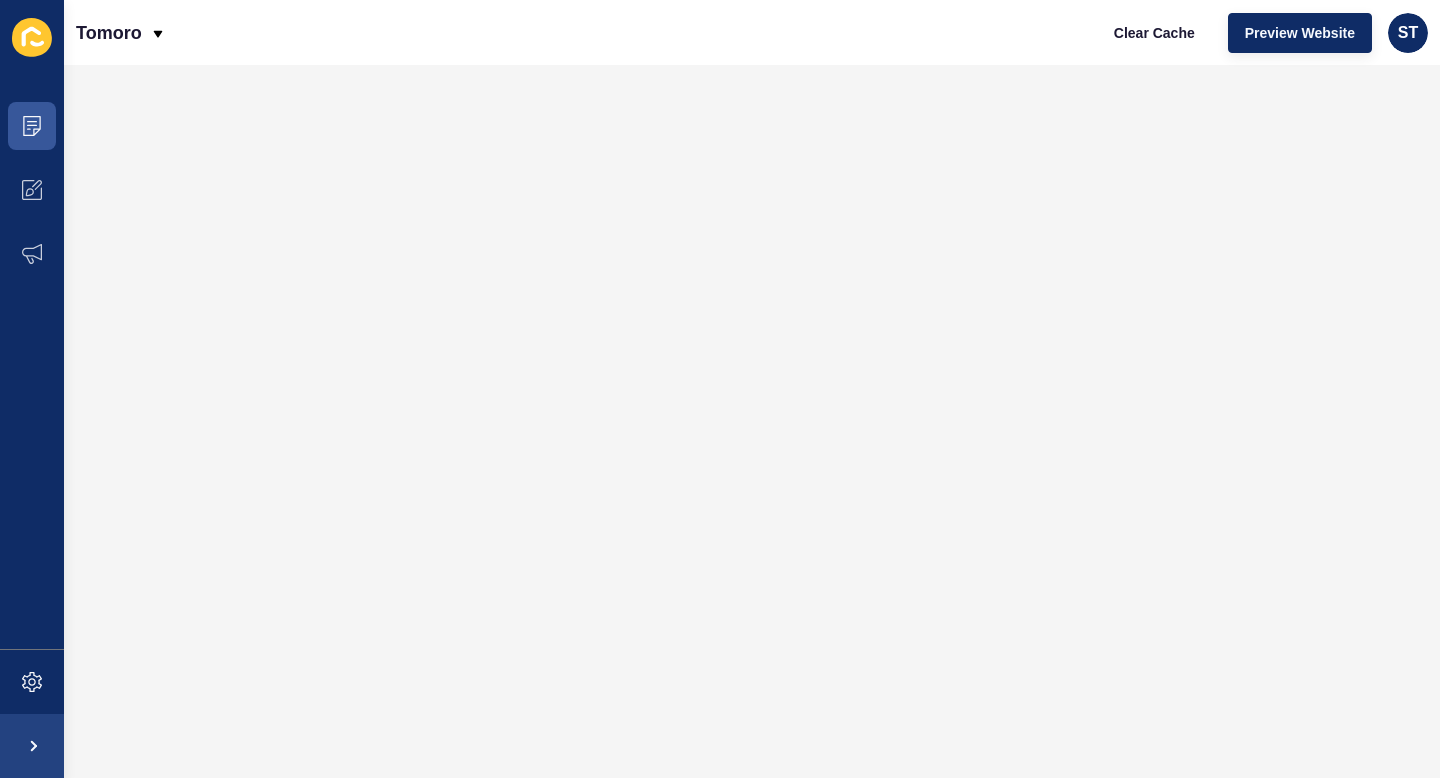 click 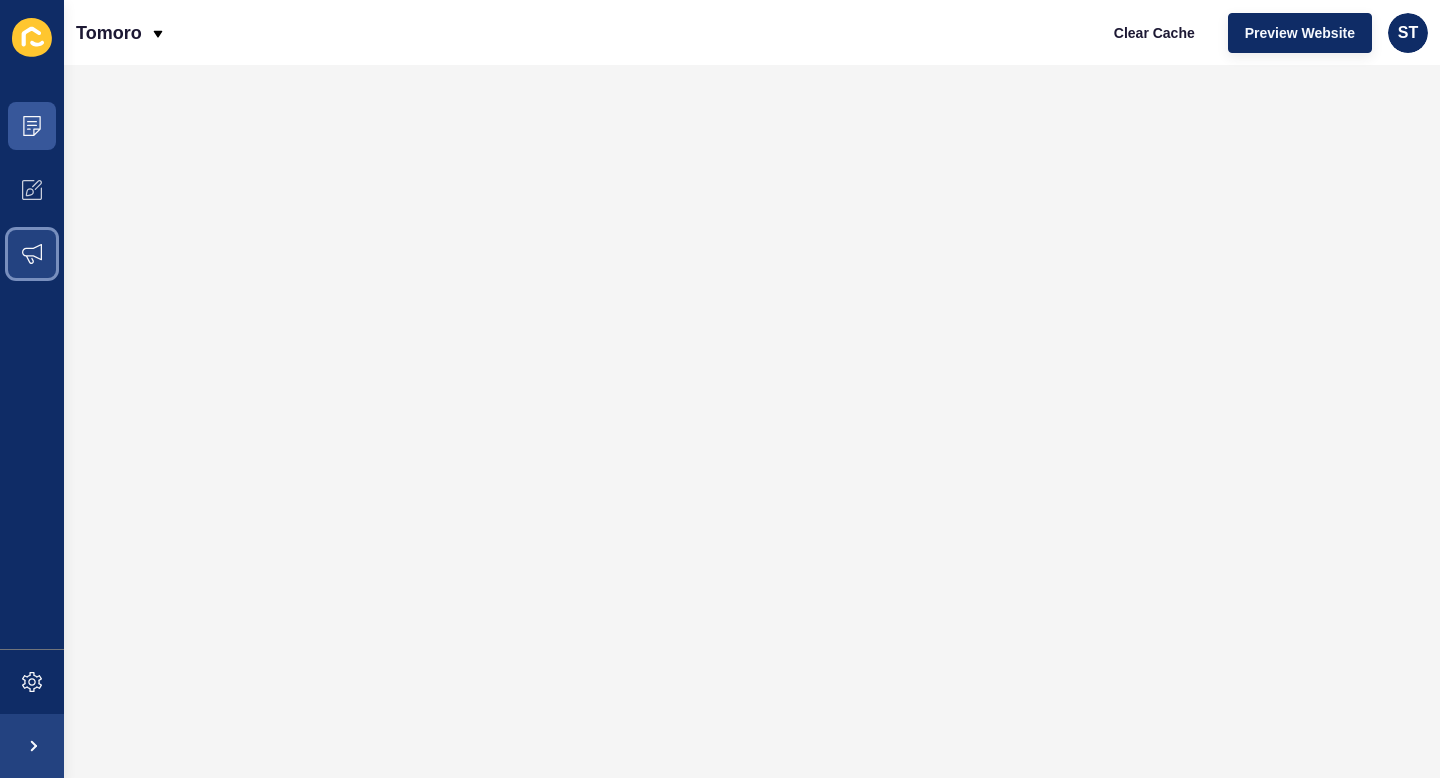 click 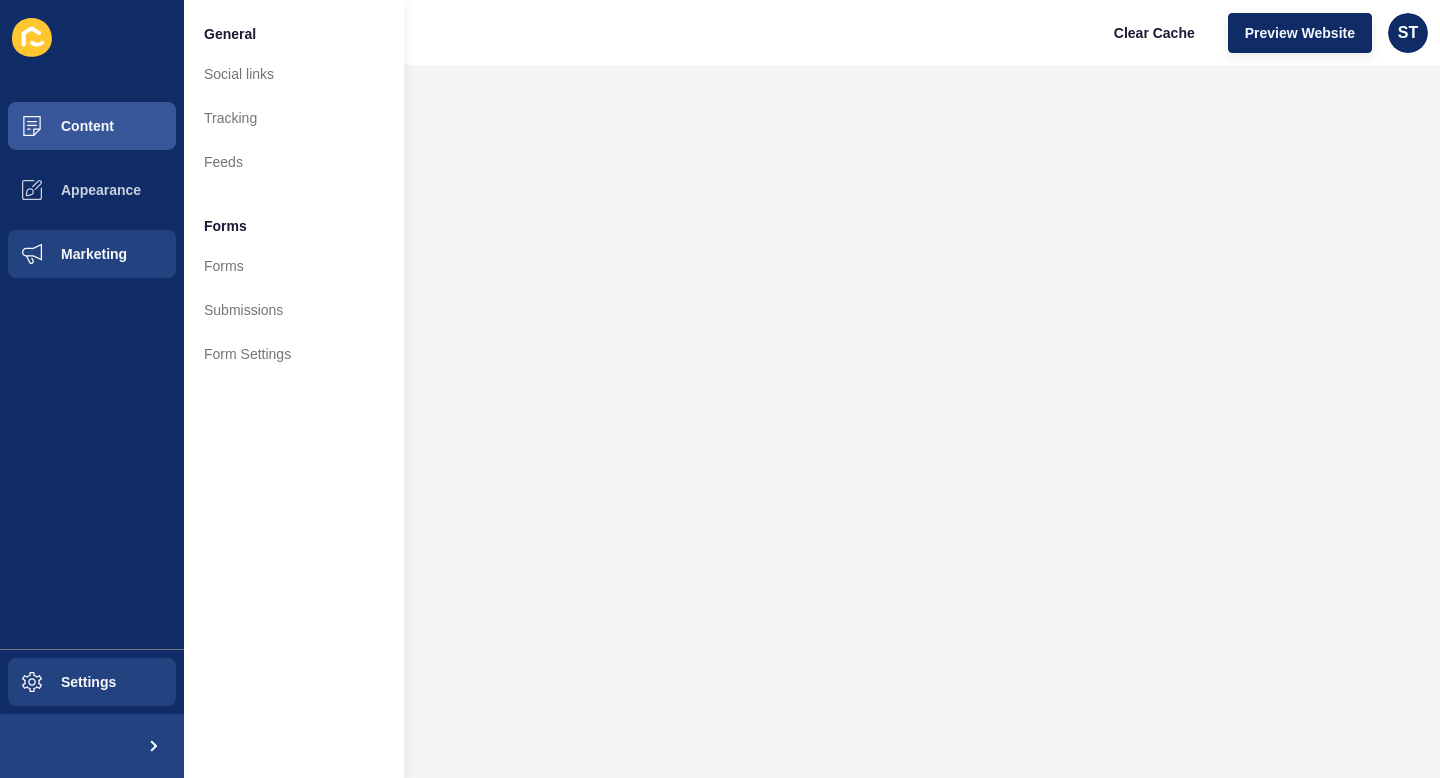 click on "Settings" at bounding box center [92, 682] 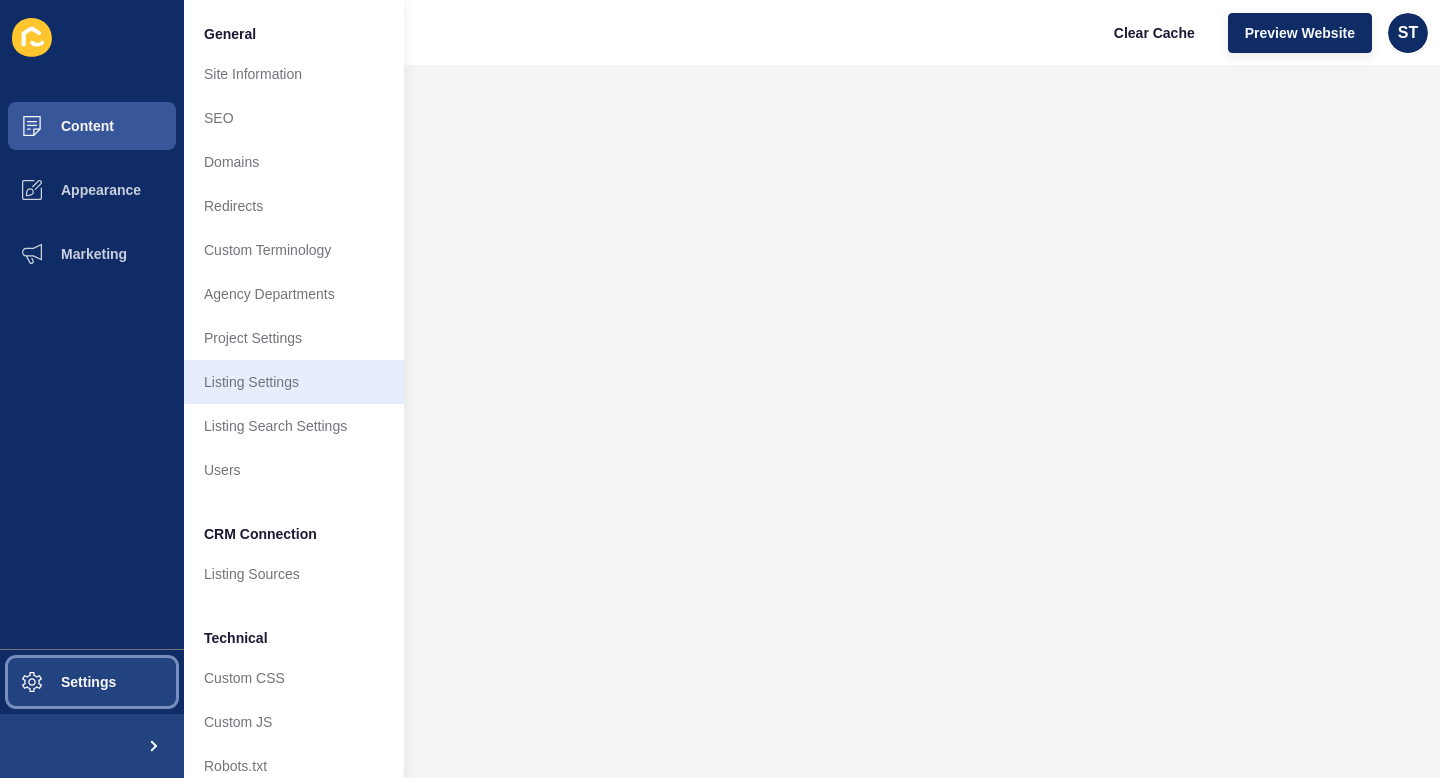 scroll, scrollTop: 22, scrollLeft: 0, axis: vertical 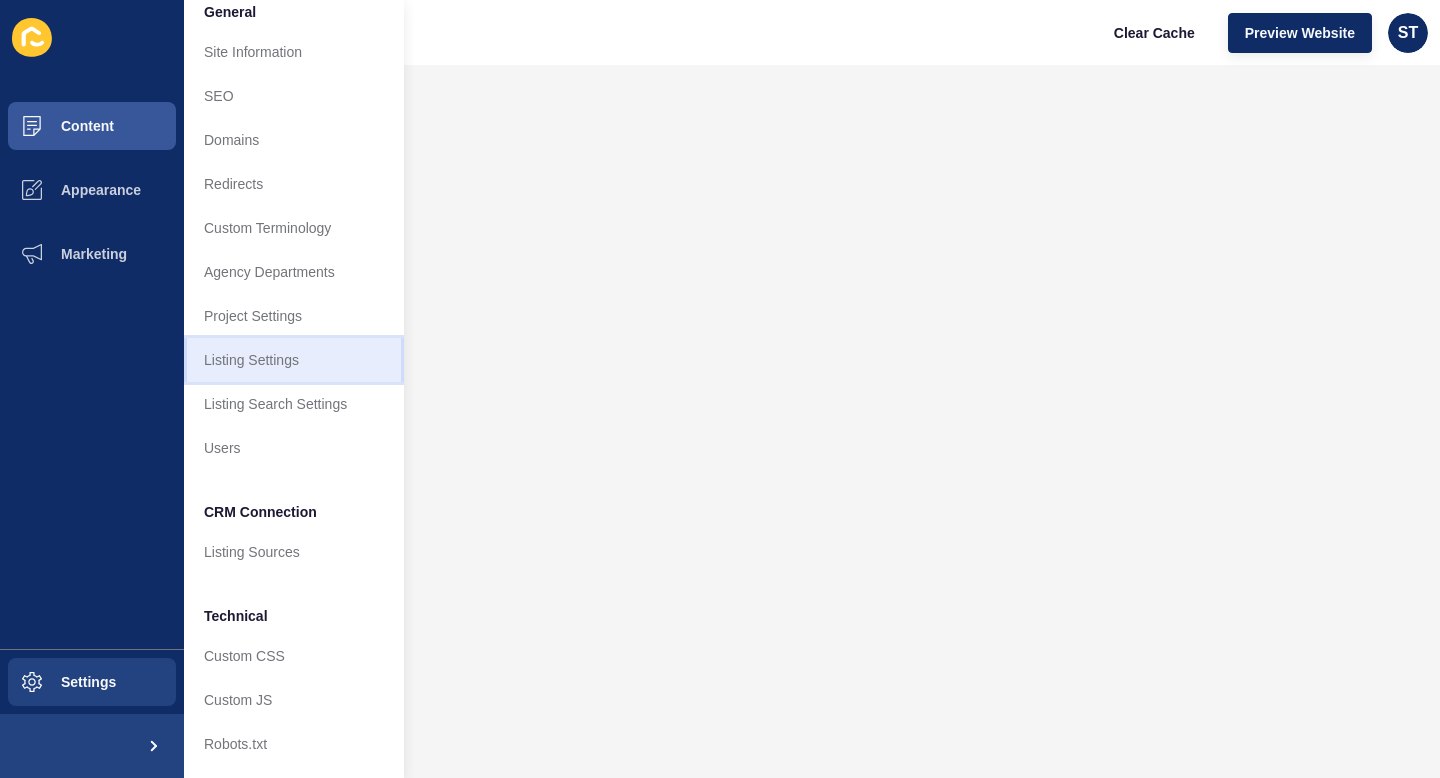 click on "Listing Settings" at bounding box center [294, 360] 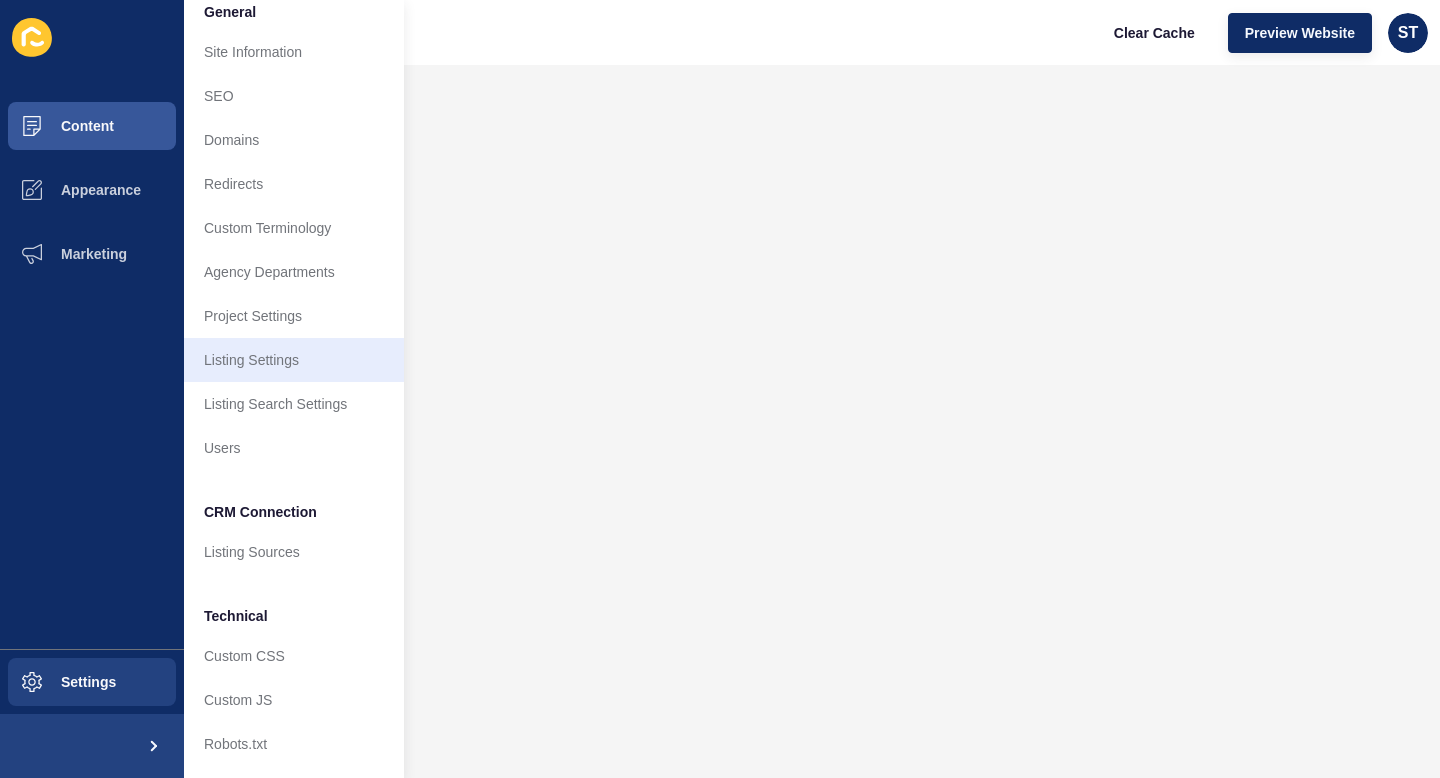 scroll, scrollTop: 0, scrollLeft: 0, axis: both 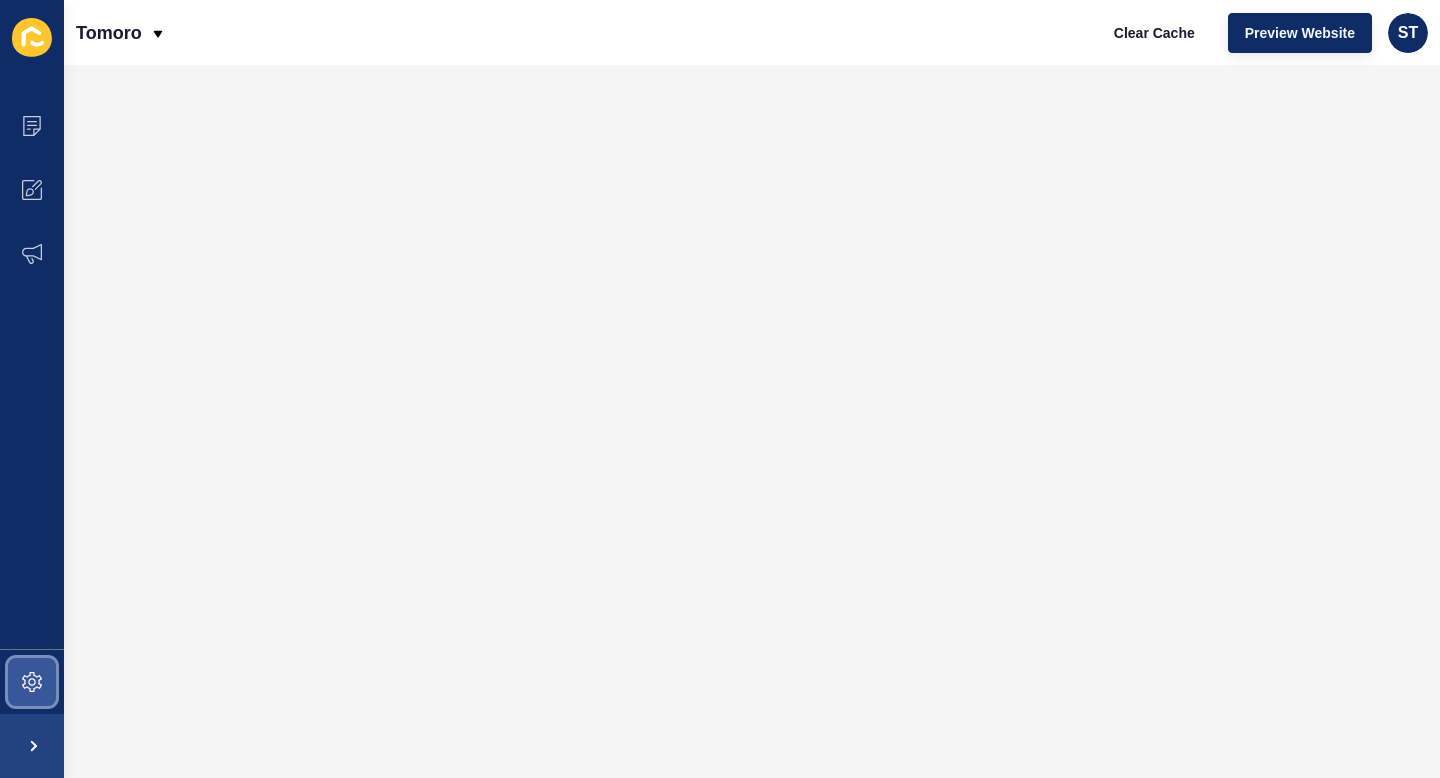 click at bounding box center (32, 682) 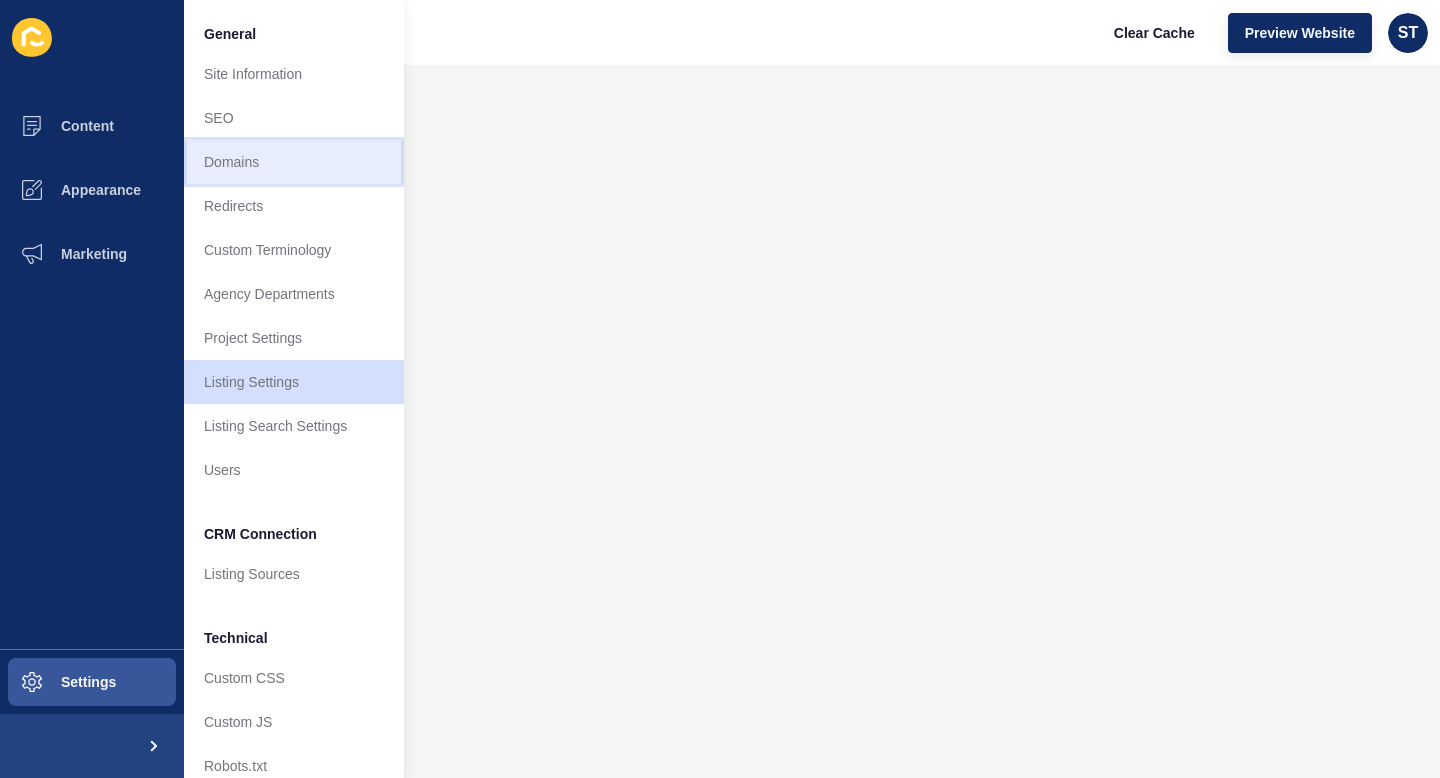 click on "Domains" at bounding box center (294, 162) 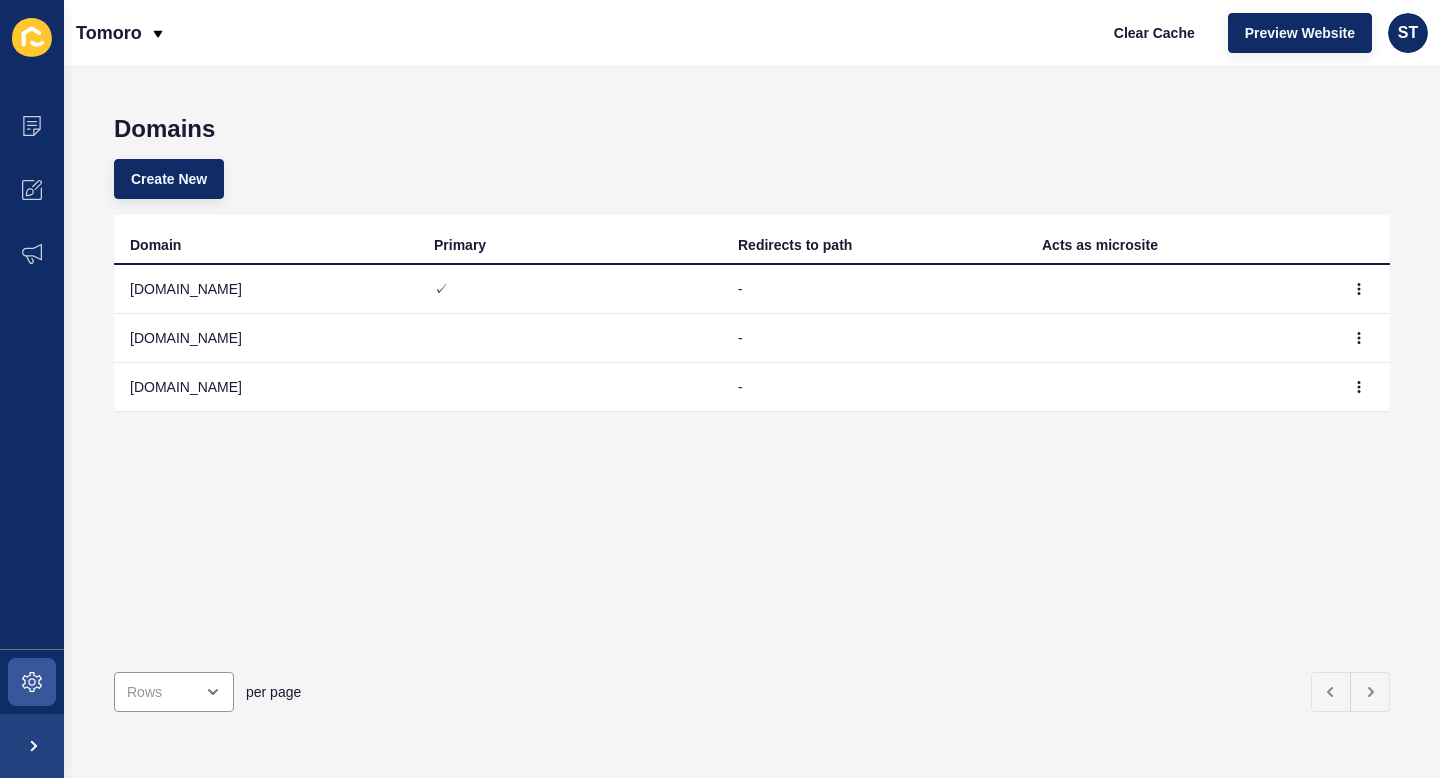 click at bounding box center (32, 682) 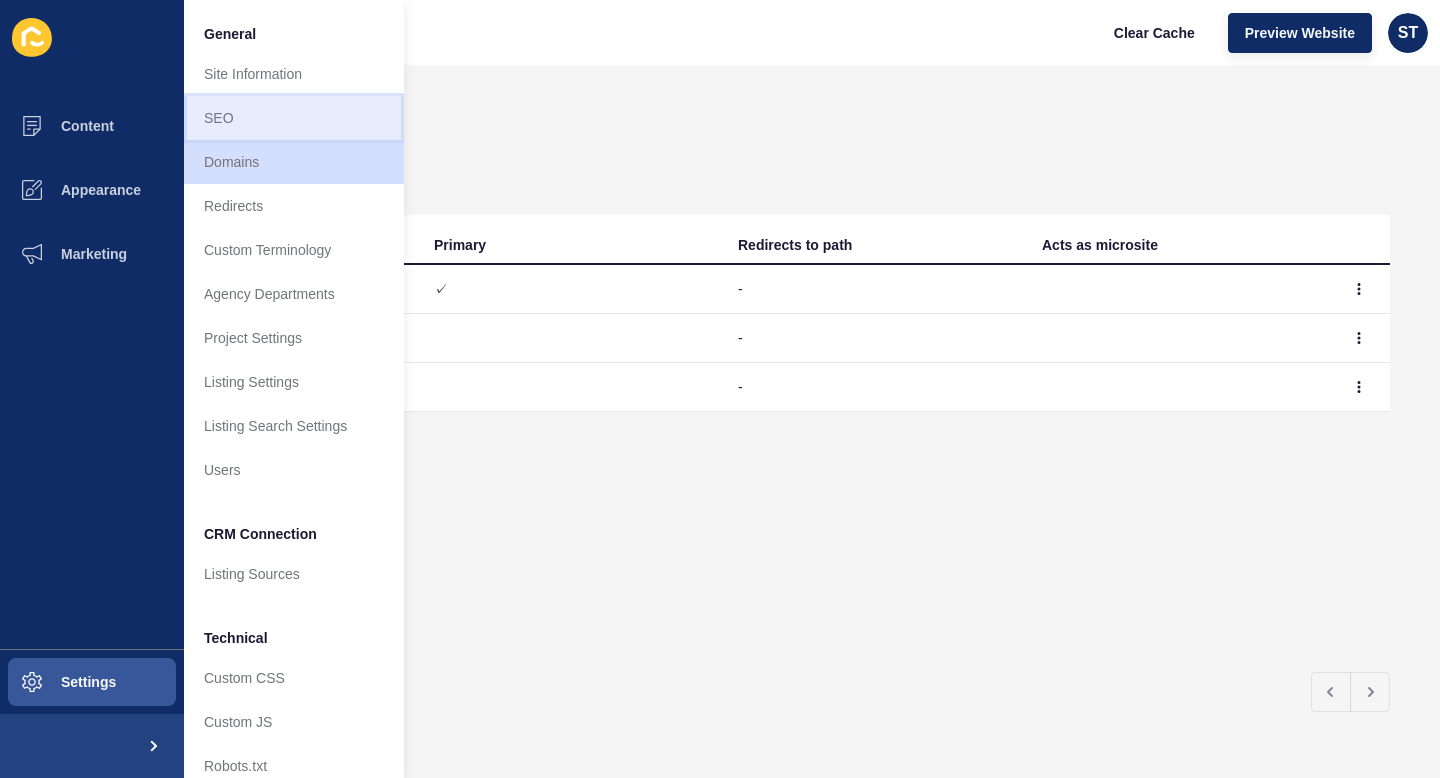 click on "SEO" at bounding box center (294, 118) 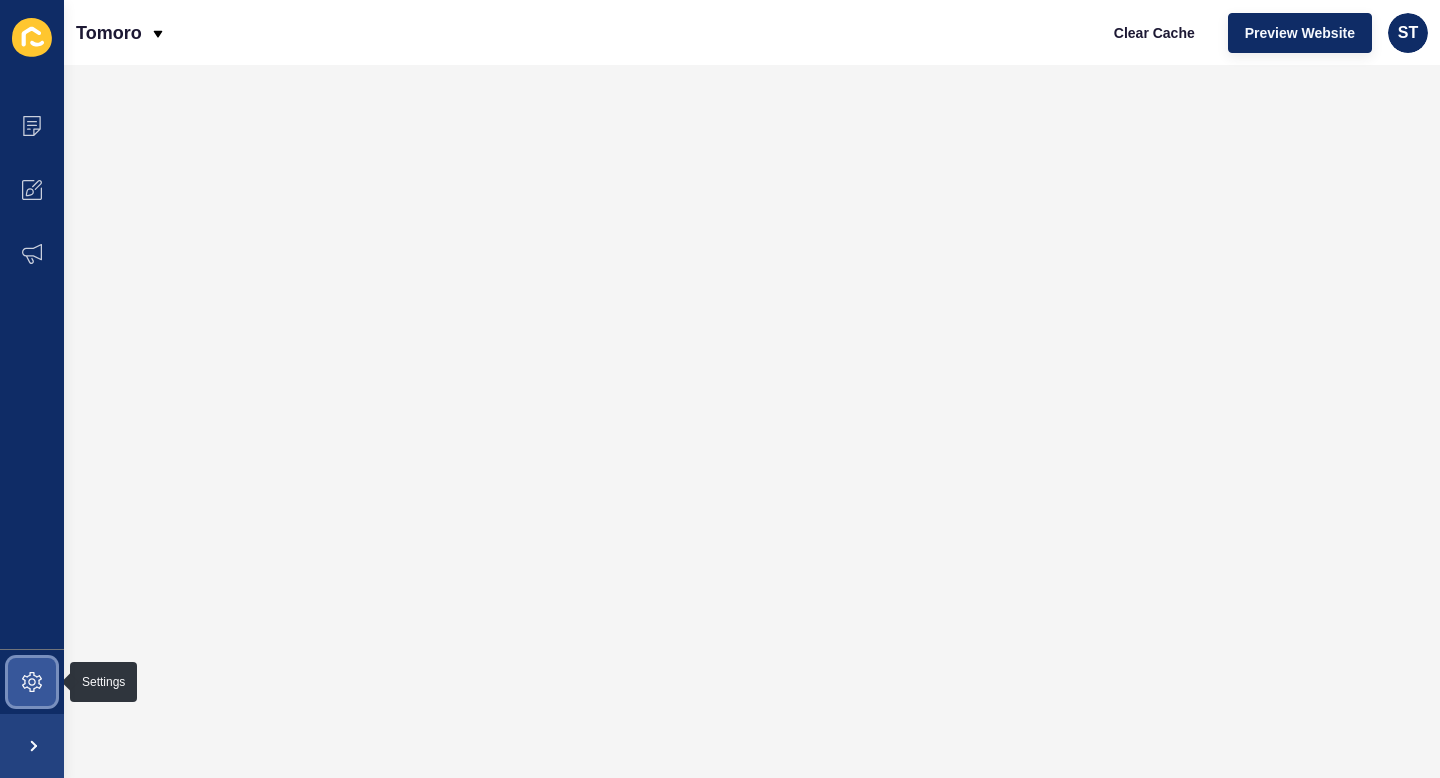 click 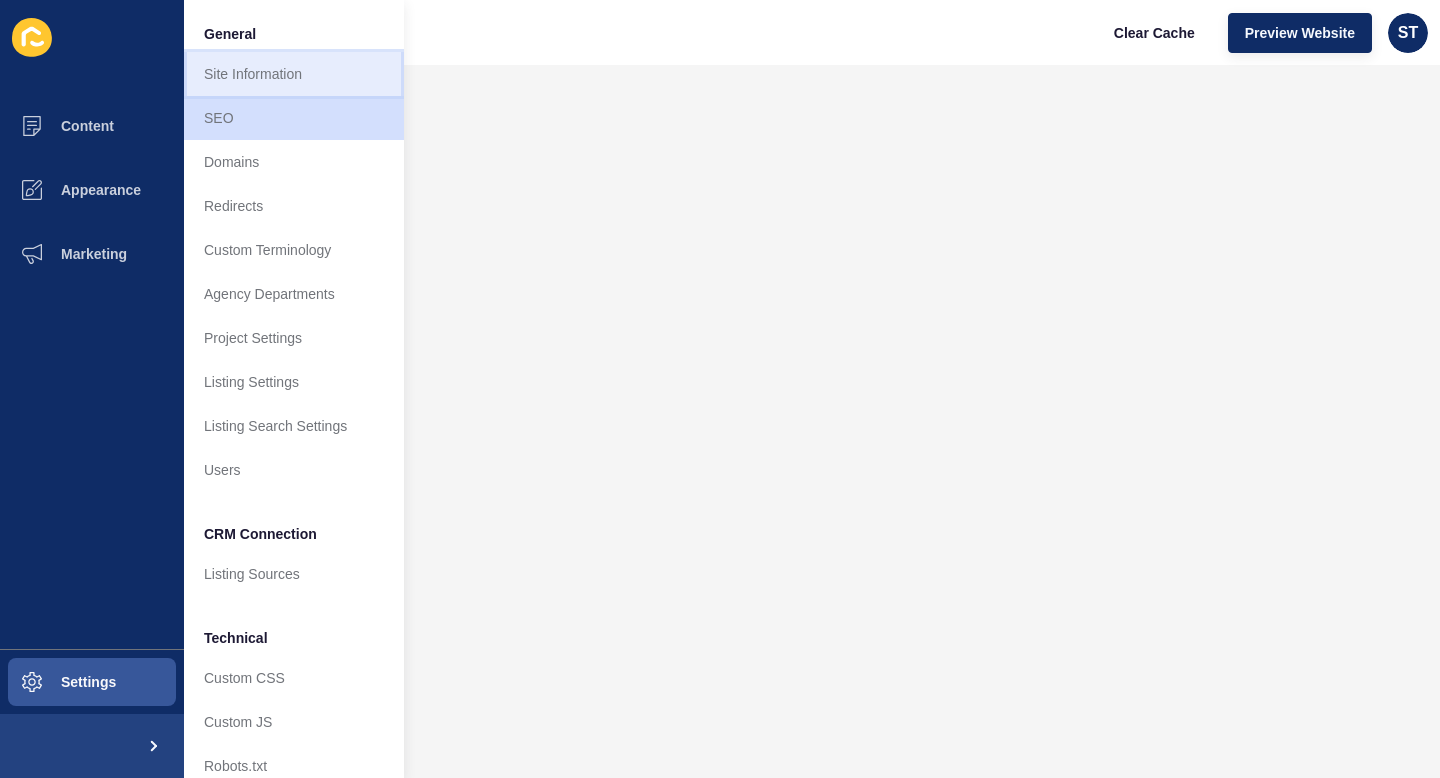 click on "Site Information" at bounding box center [294, 74] 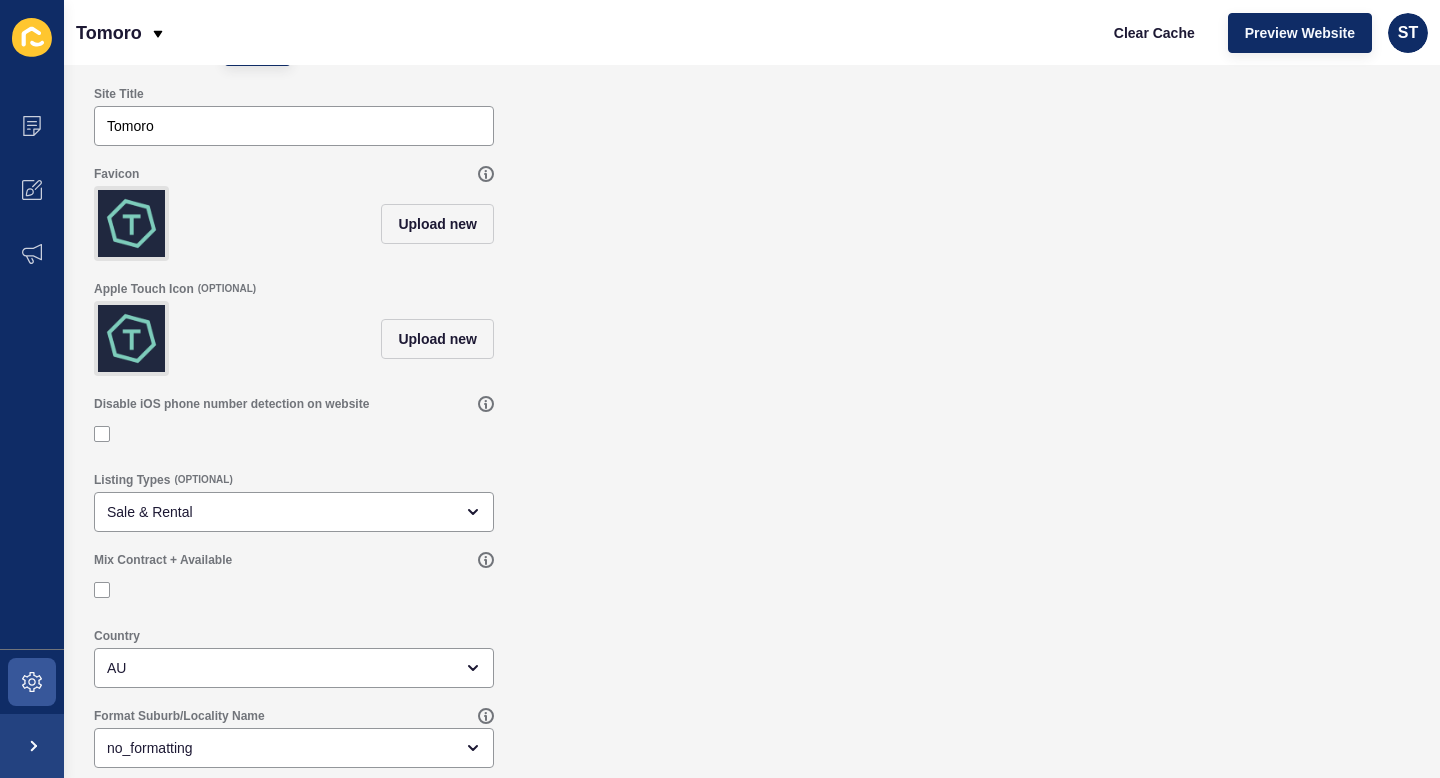 scroll, scrollTop: 0, scrollLeft: 0, axis: both 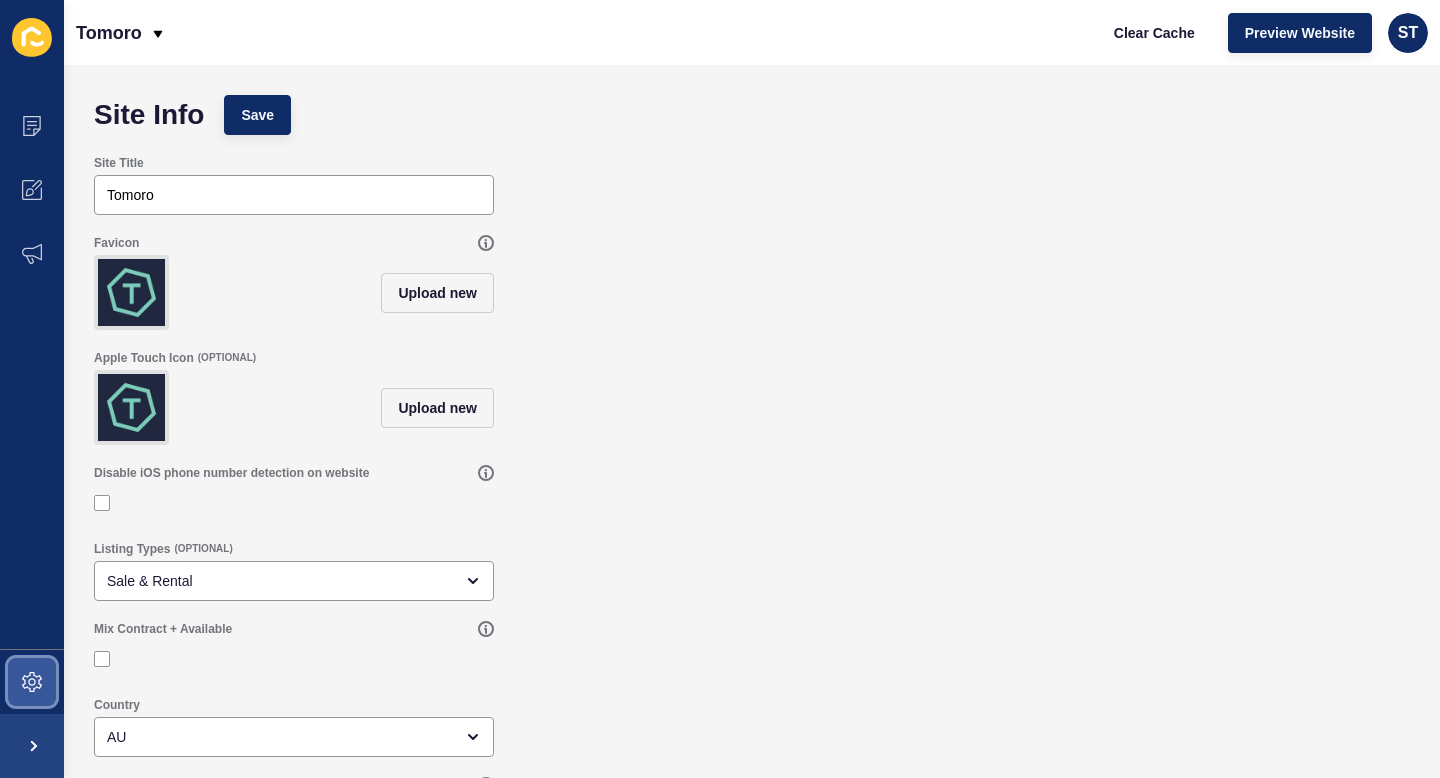 click at bounding box center (32, 682) 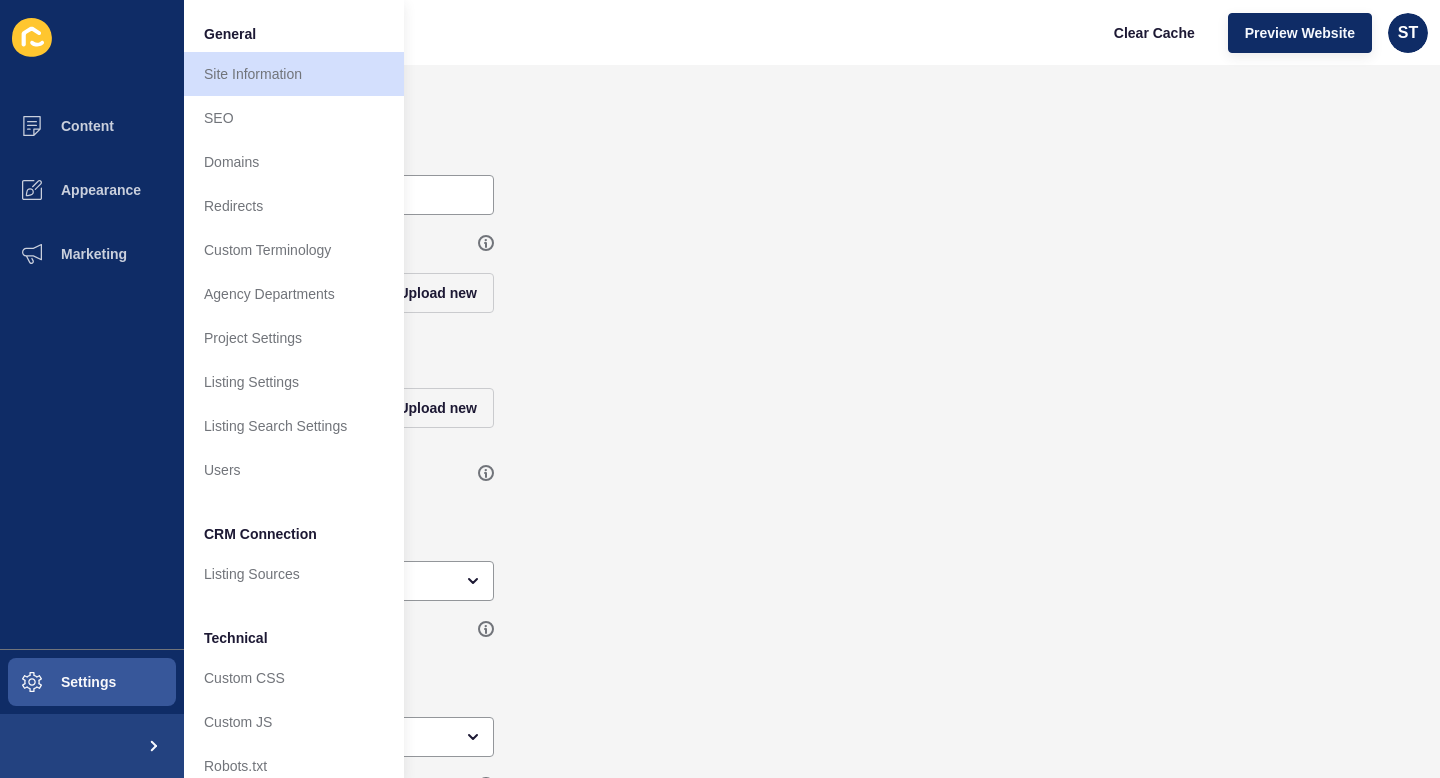 click on "Site Title Tomoro" at bounding box center [752, 185] 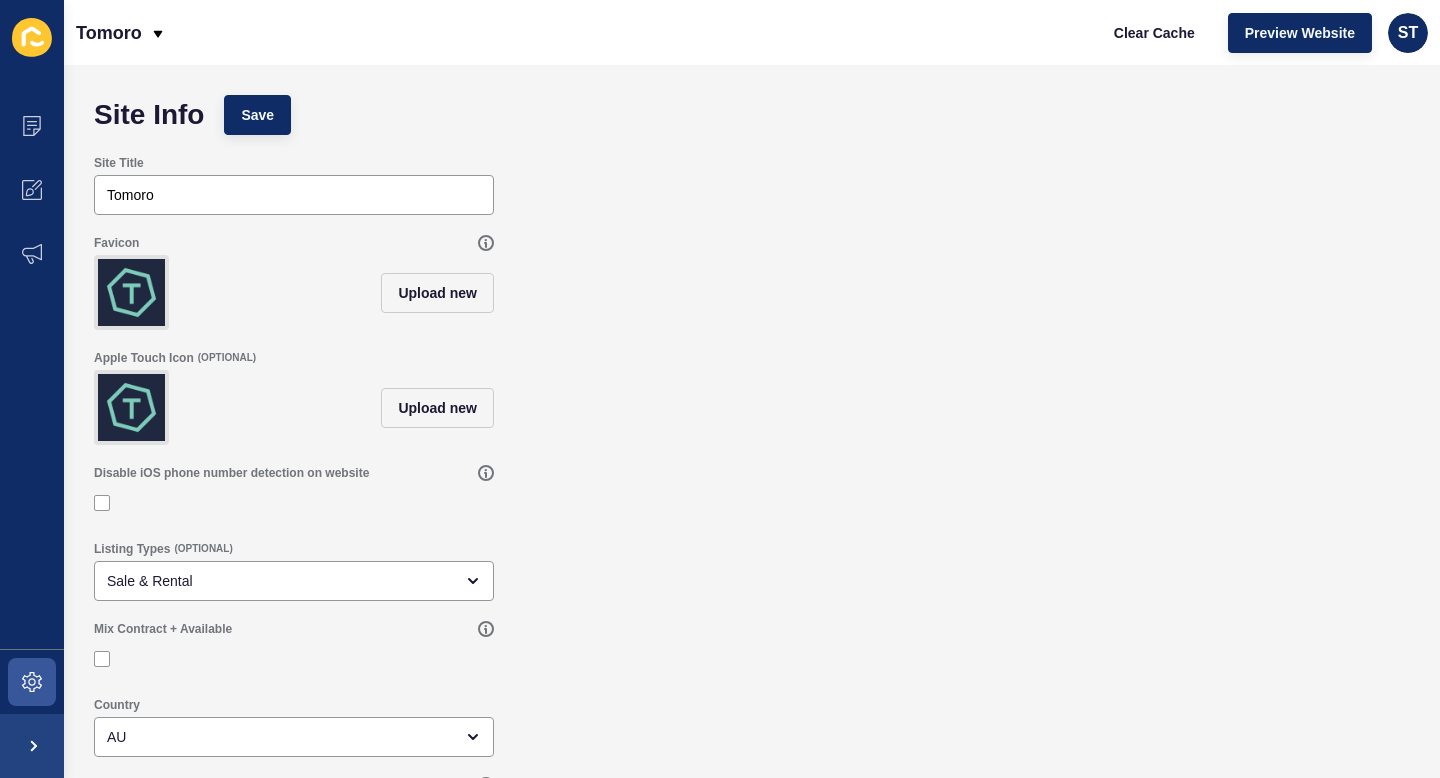 click on "Tomoro Clear Cache Preview Website ST" at bounding box center [752, 32] 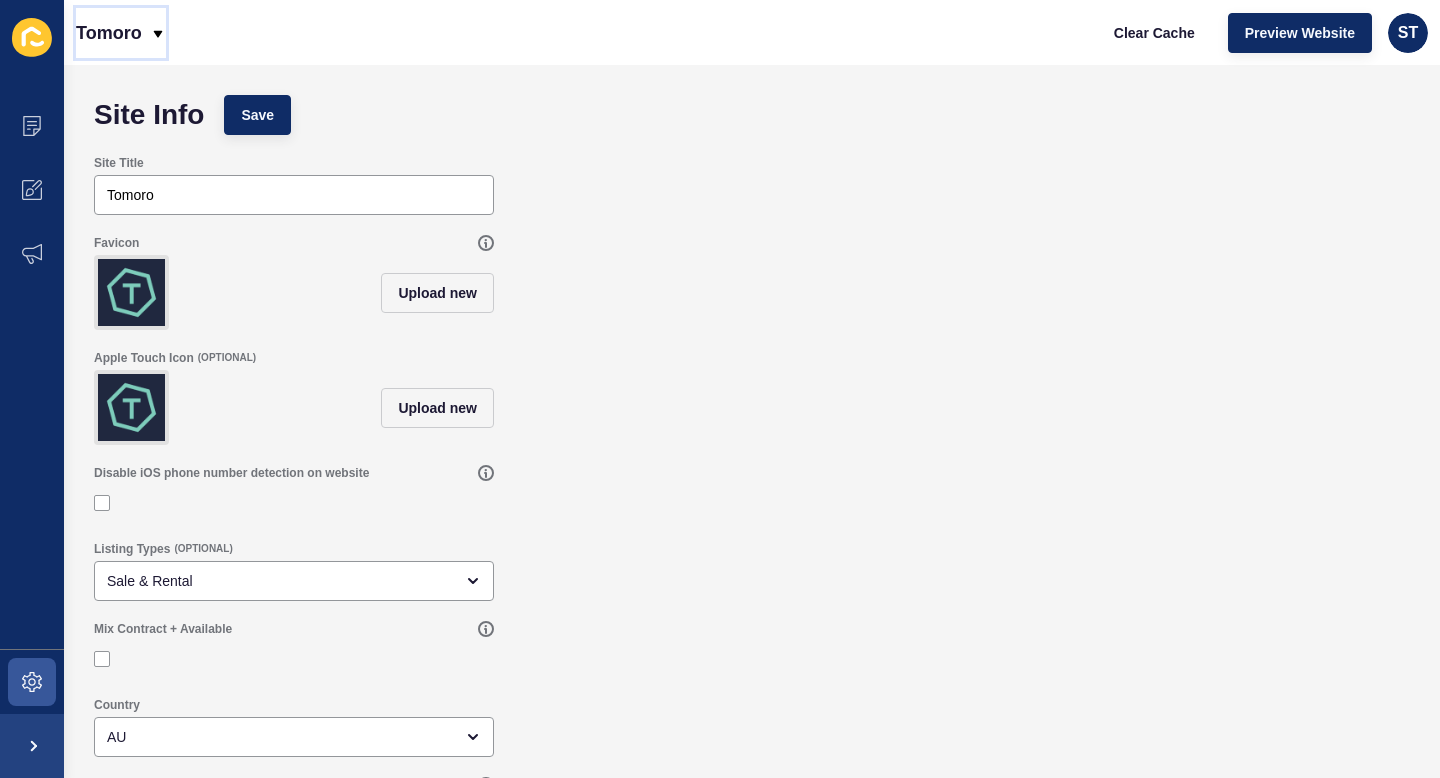click on "Tomoro" at bounding box center [121, 33] 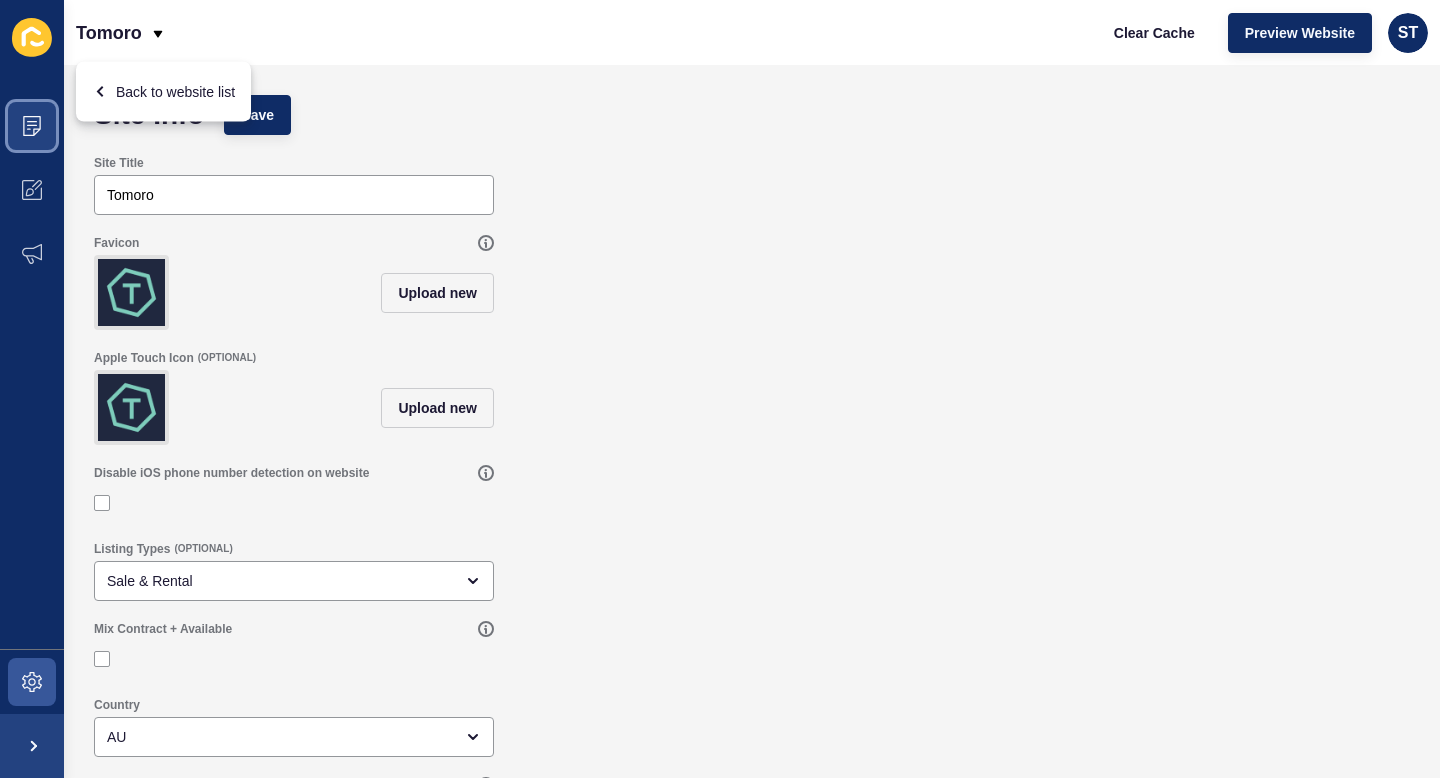 click 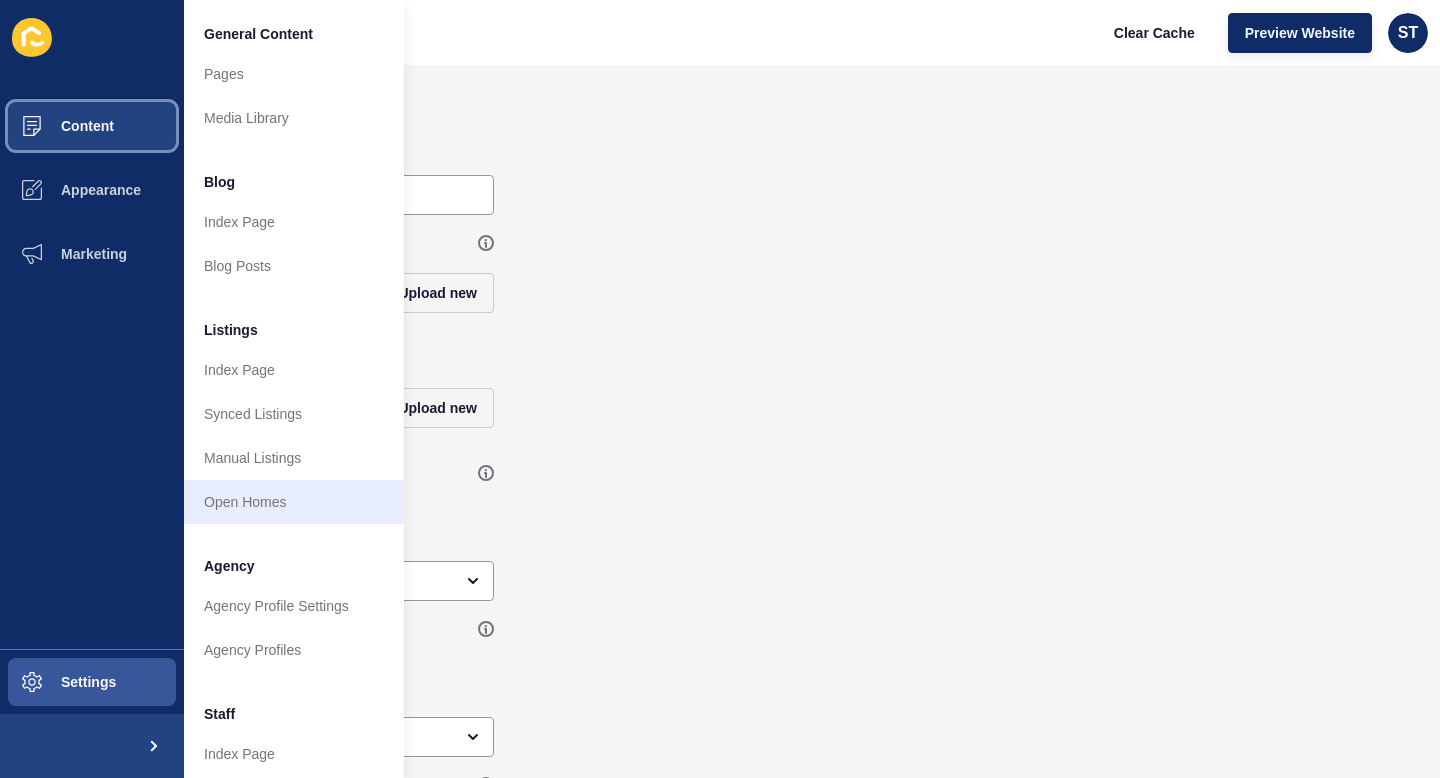 scroll, scrollTop: 394, scrollLeft: 0, axis: vertical 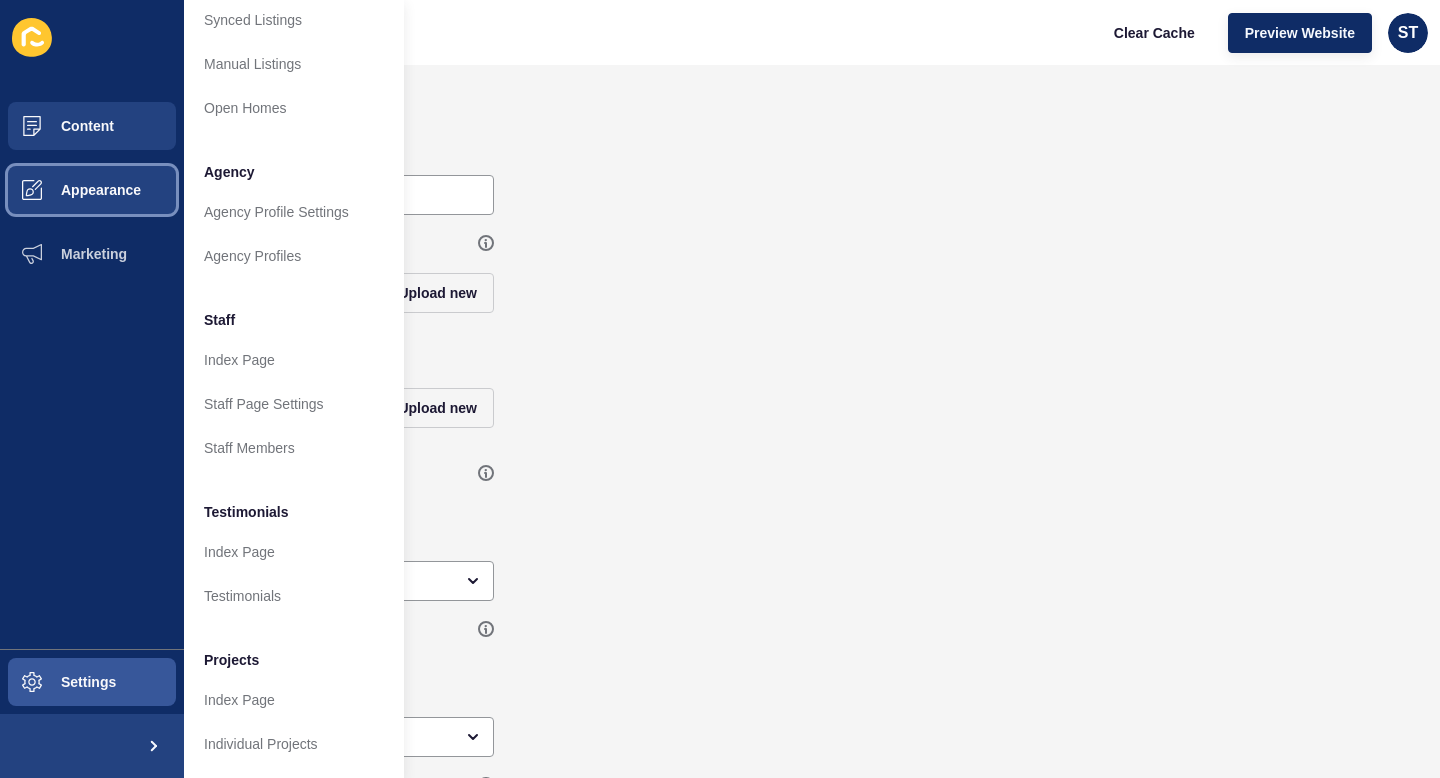 click on "Appearance" at bounding box center (92, 190) 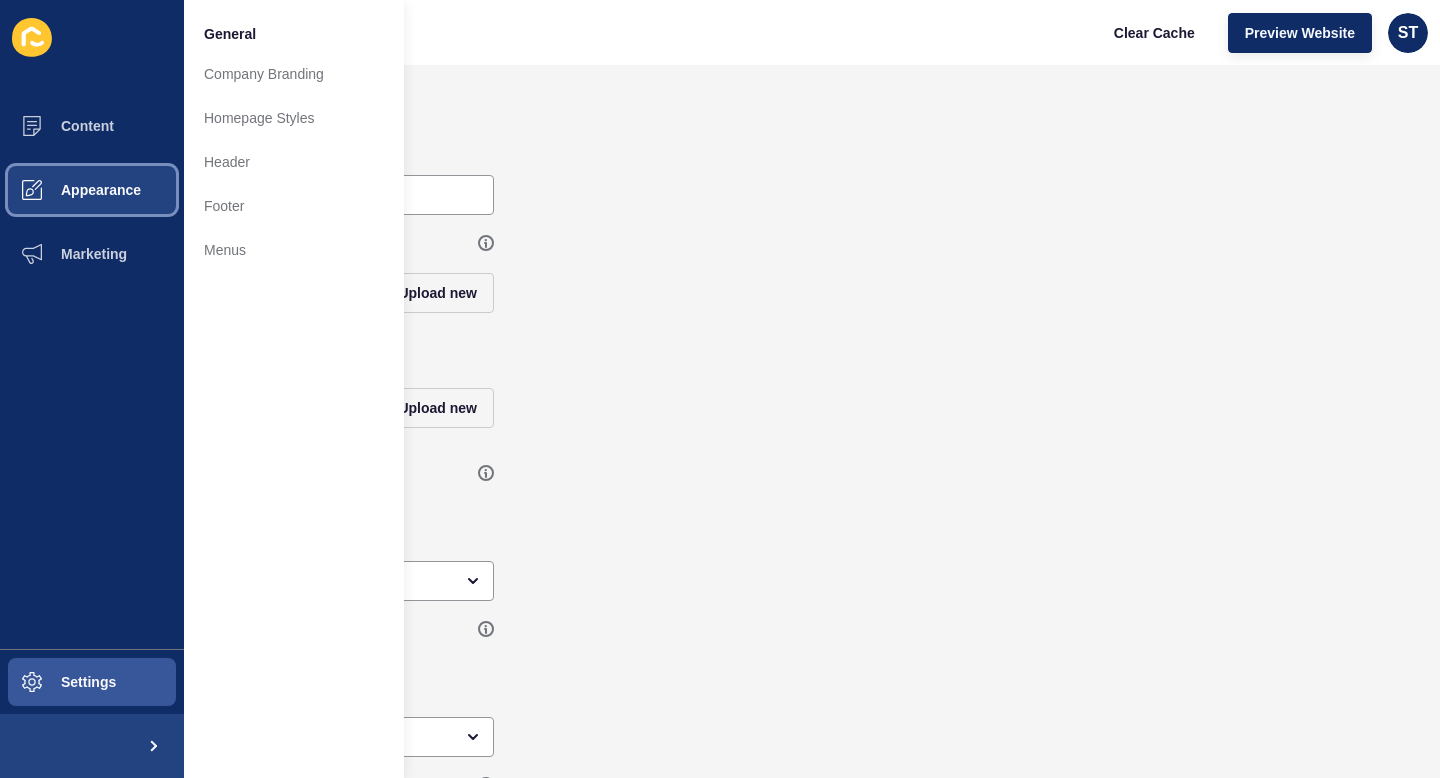 scroll, scrollTop: 0, scrollLeft: 0, axis: both 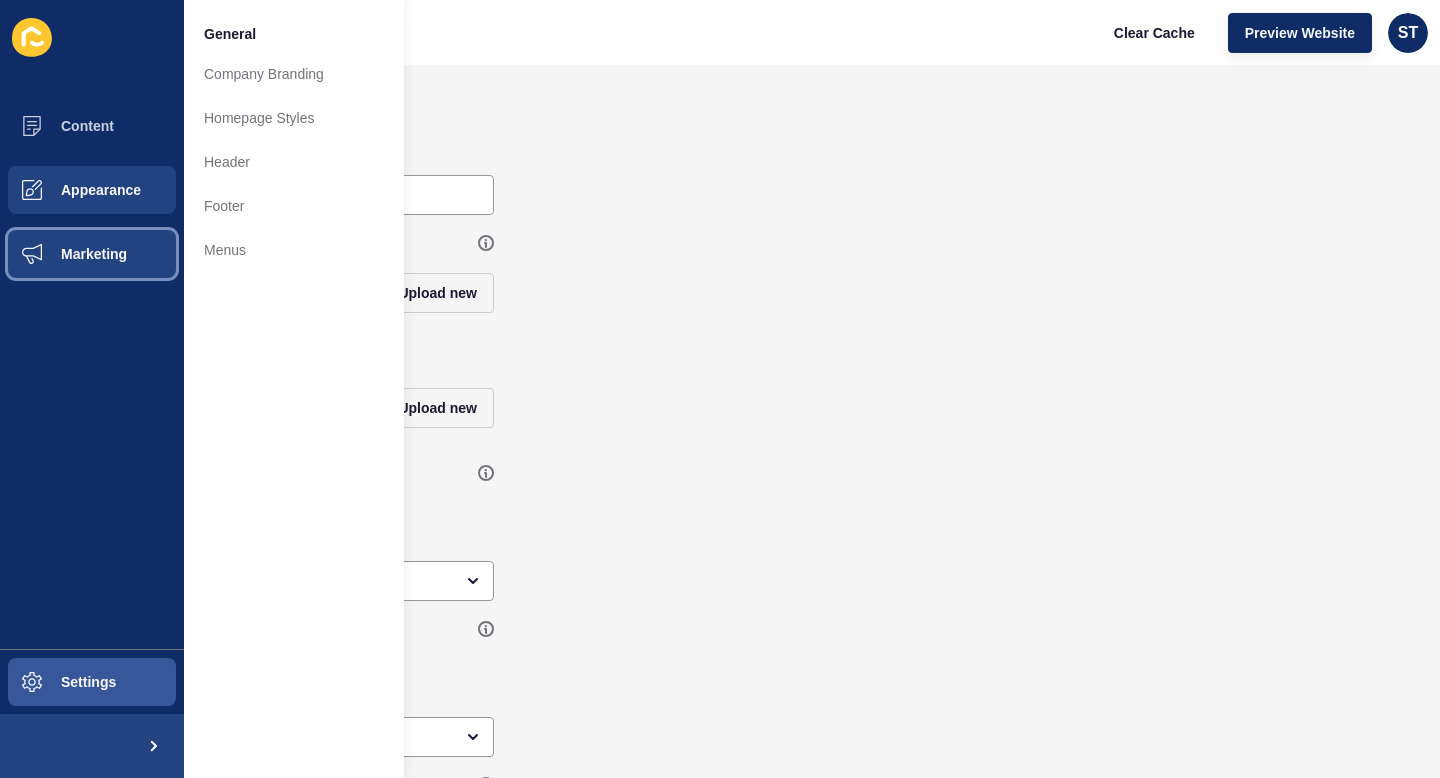 click on "Marketing" at bounding box center (62, 254) 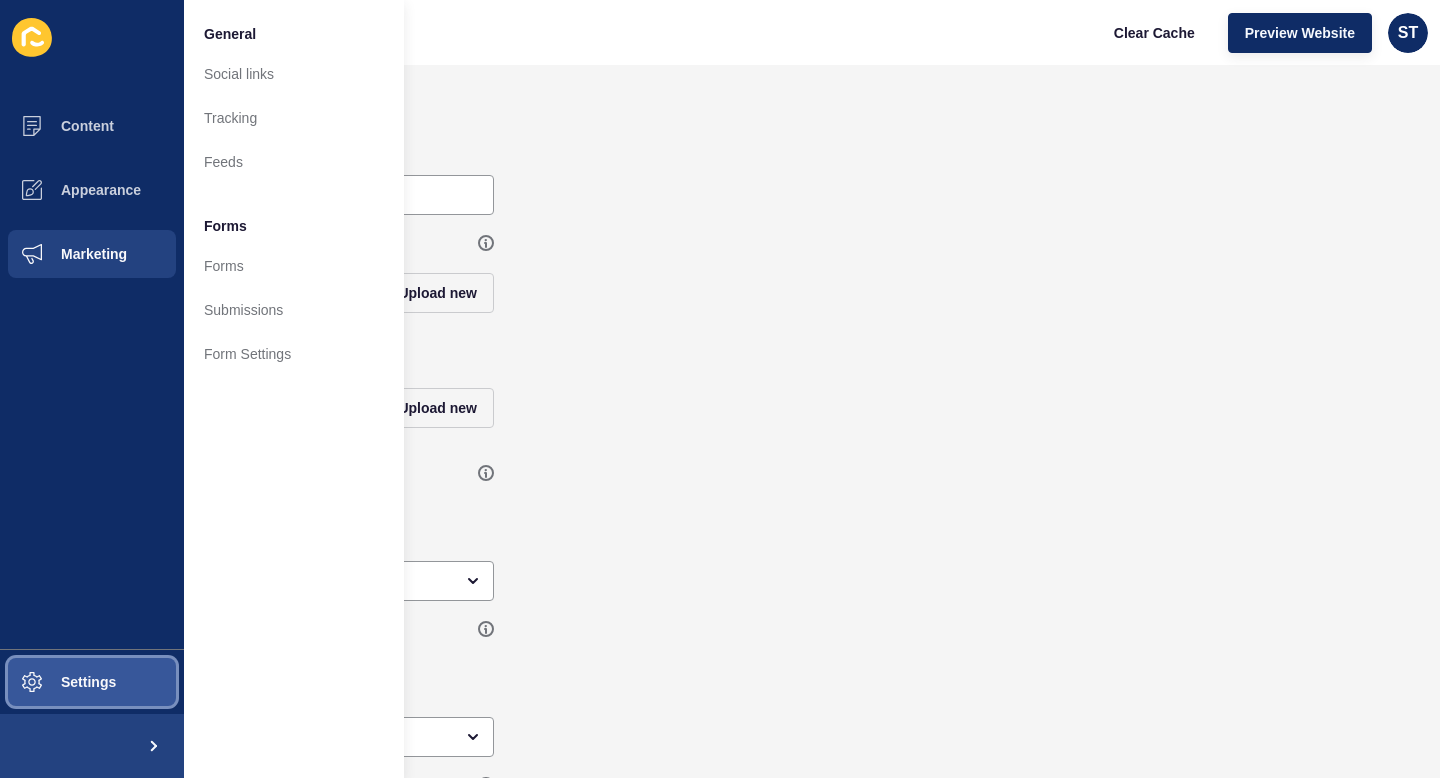click on "Settings" at bounding box center [56, 682] 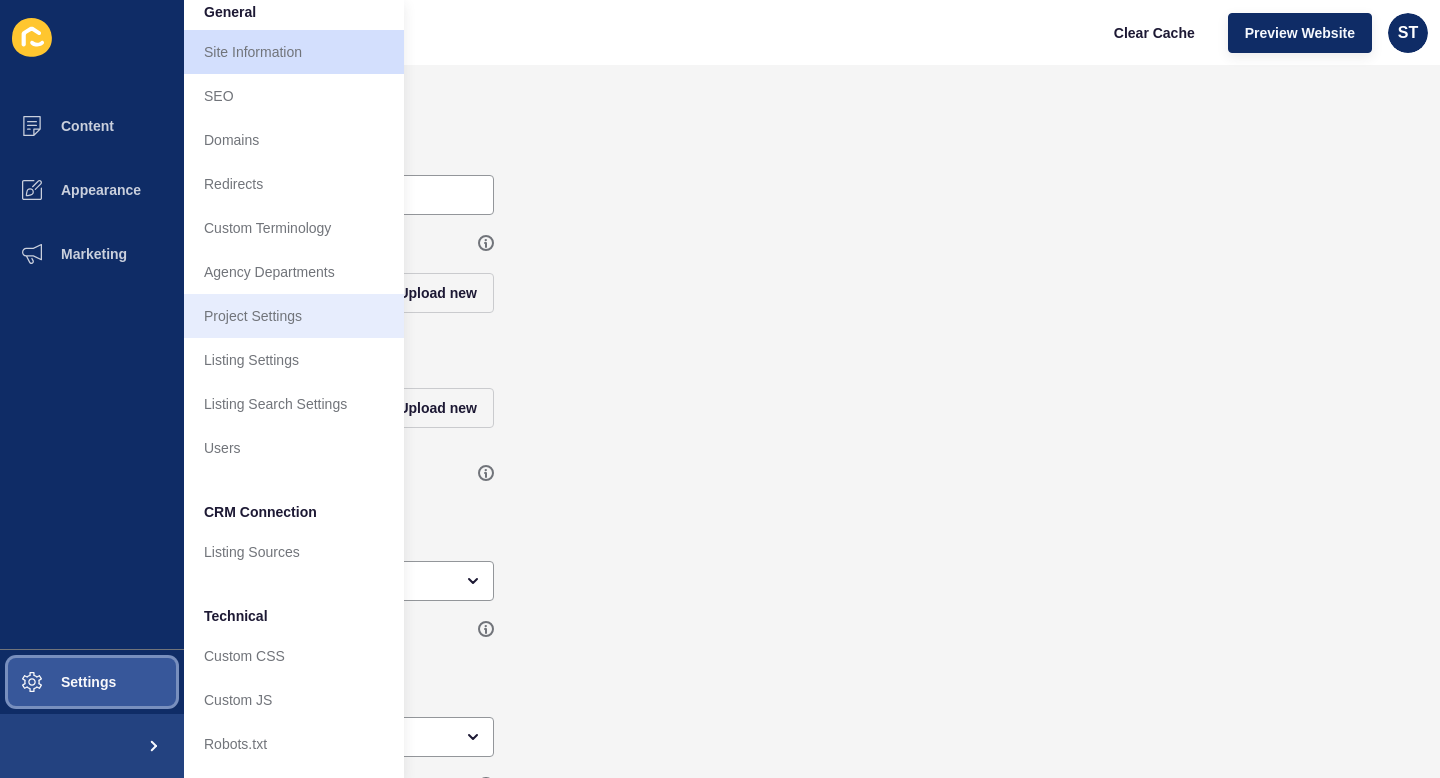 scroll, scrollTop: 0, scrollLeft: 0, axis: both 